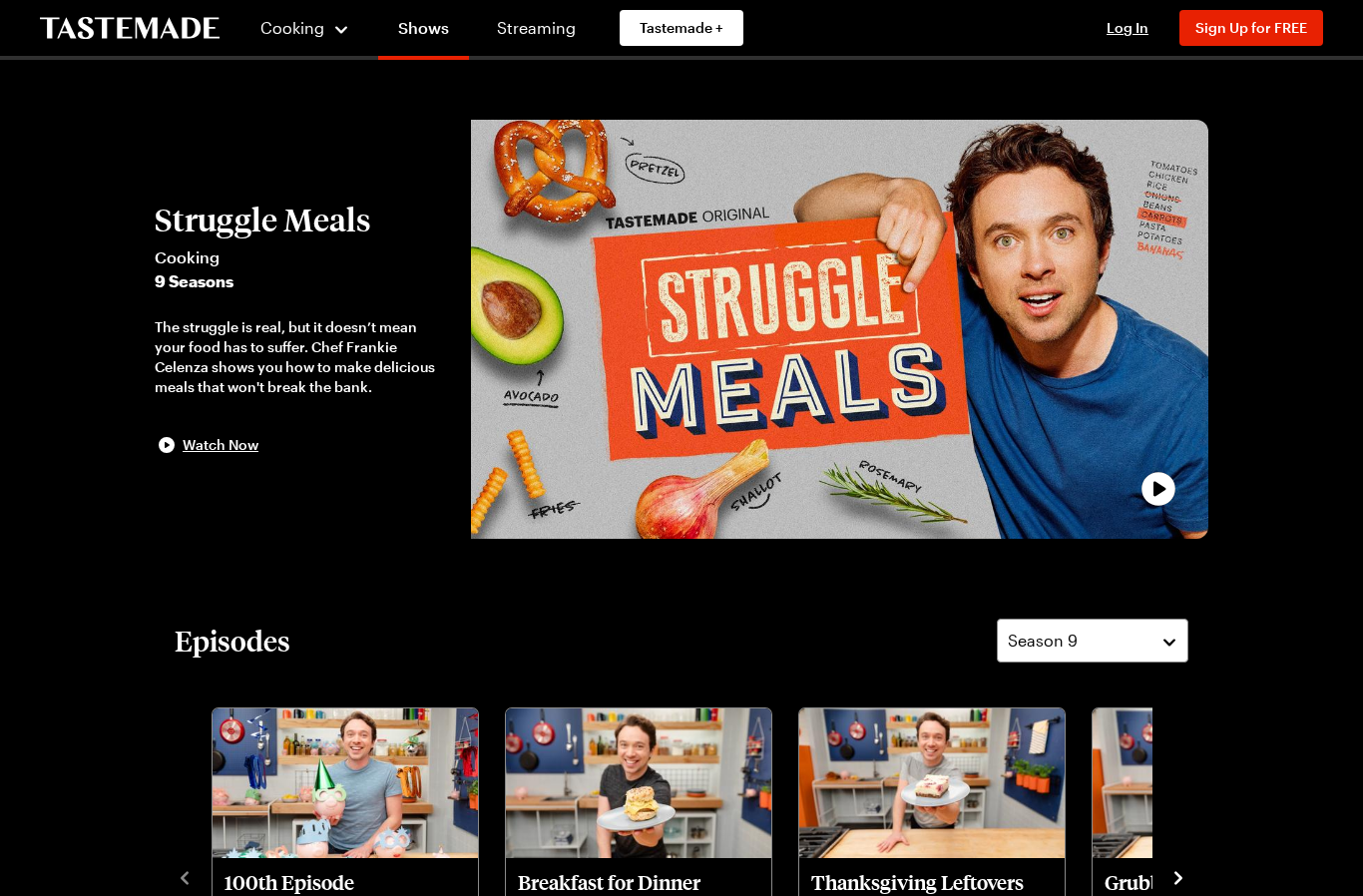 scroll, scrollTop: 0, scrollLeft: 0, axis: both 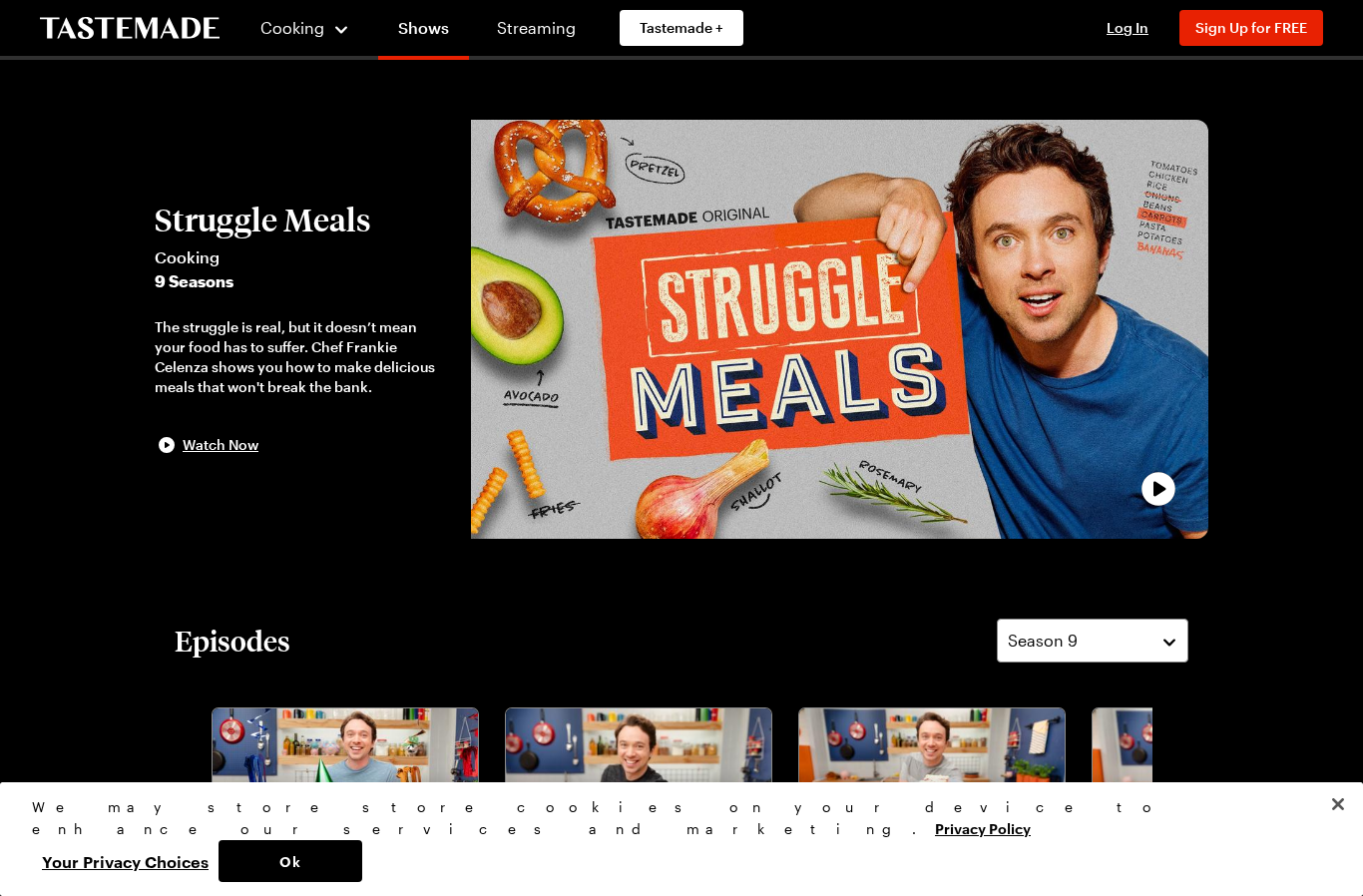 click on "Sign Up for FREE" at bounding box center (1251, 27) 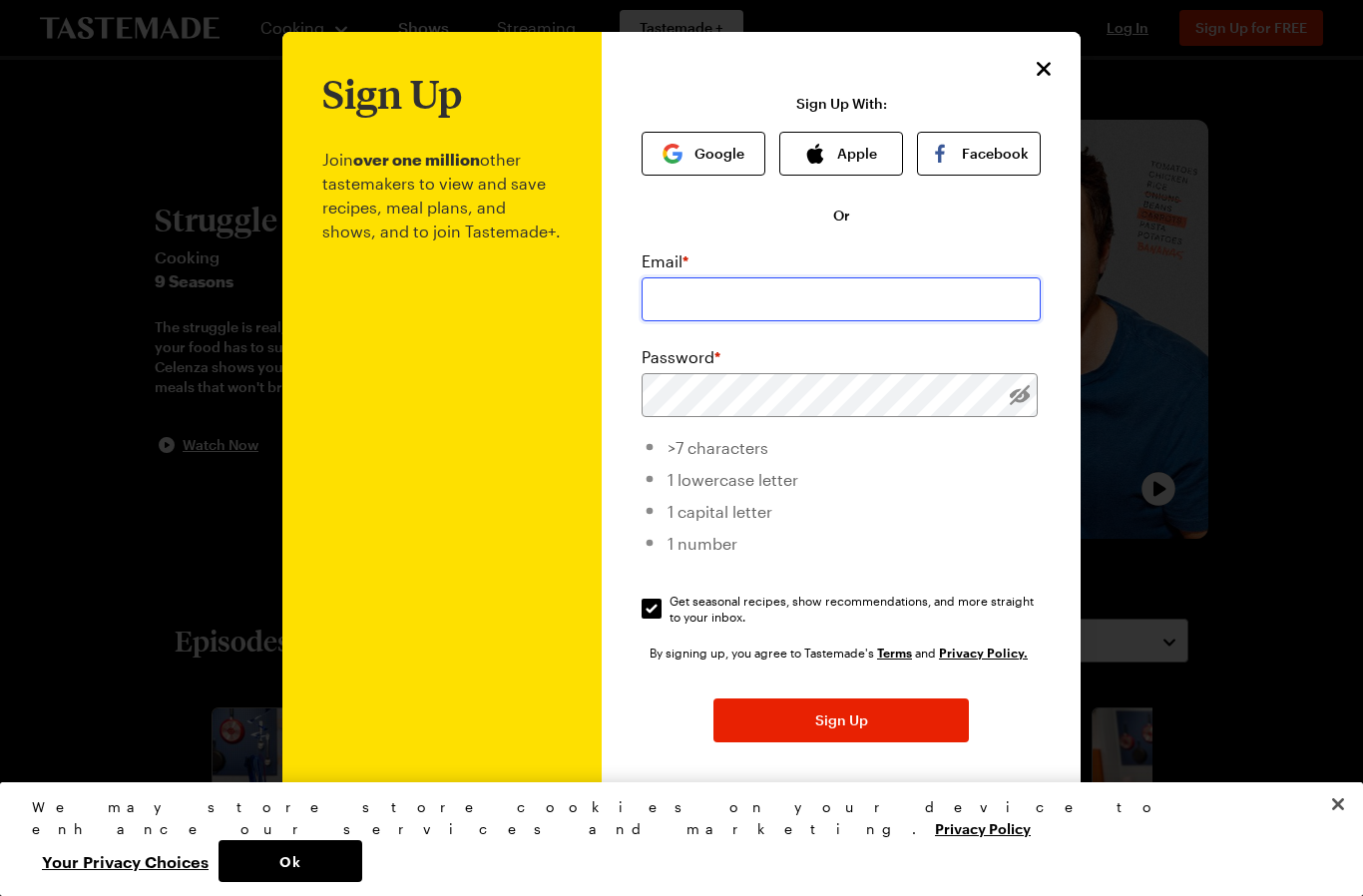 click at bounding box center [841, 299] 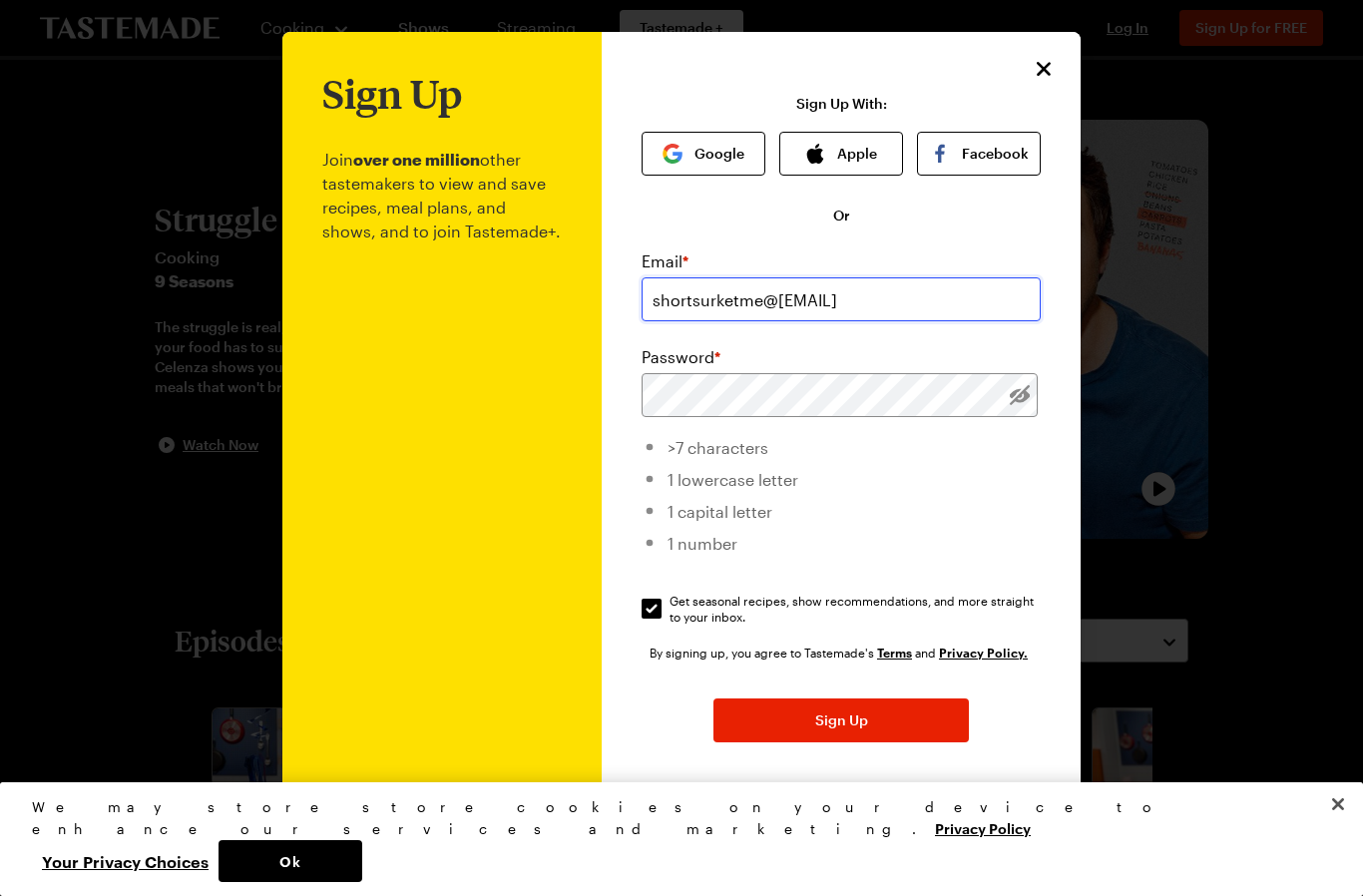 type on "shortsurketme@[EMAIL]" 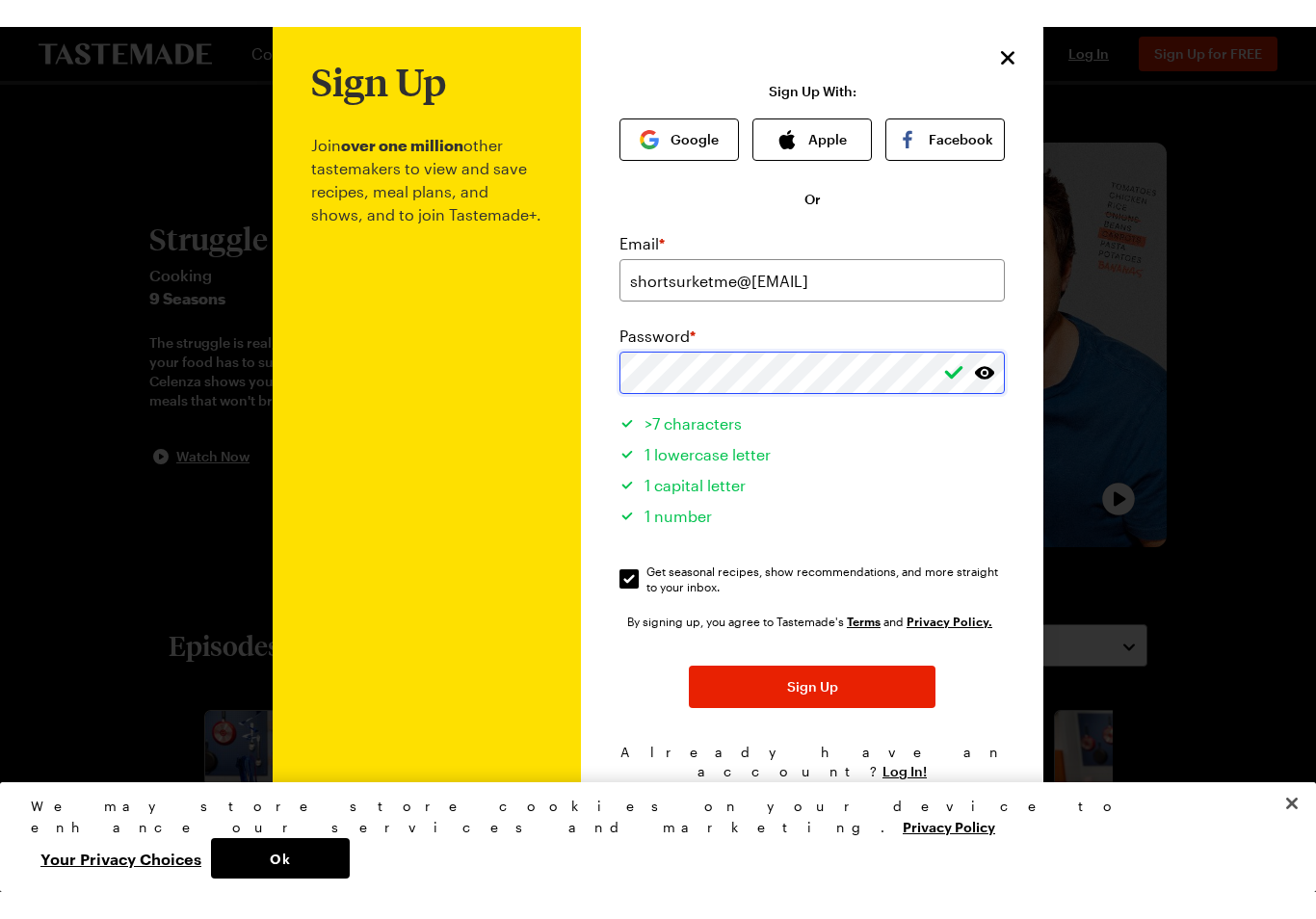 scroll, scrollTop: 0, scrollLeft: 0, axis: both 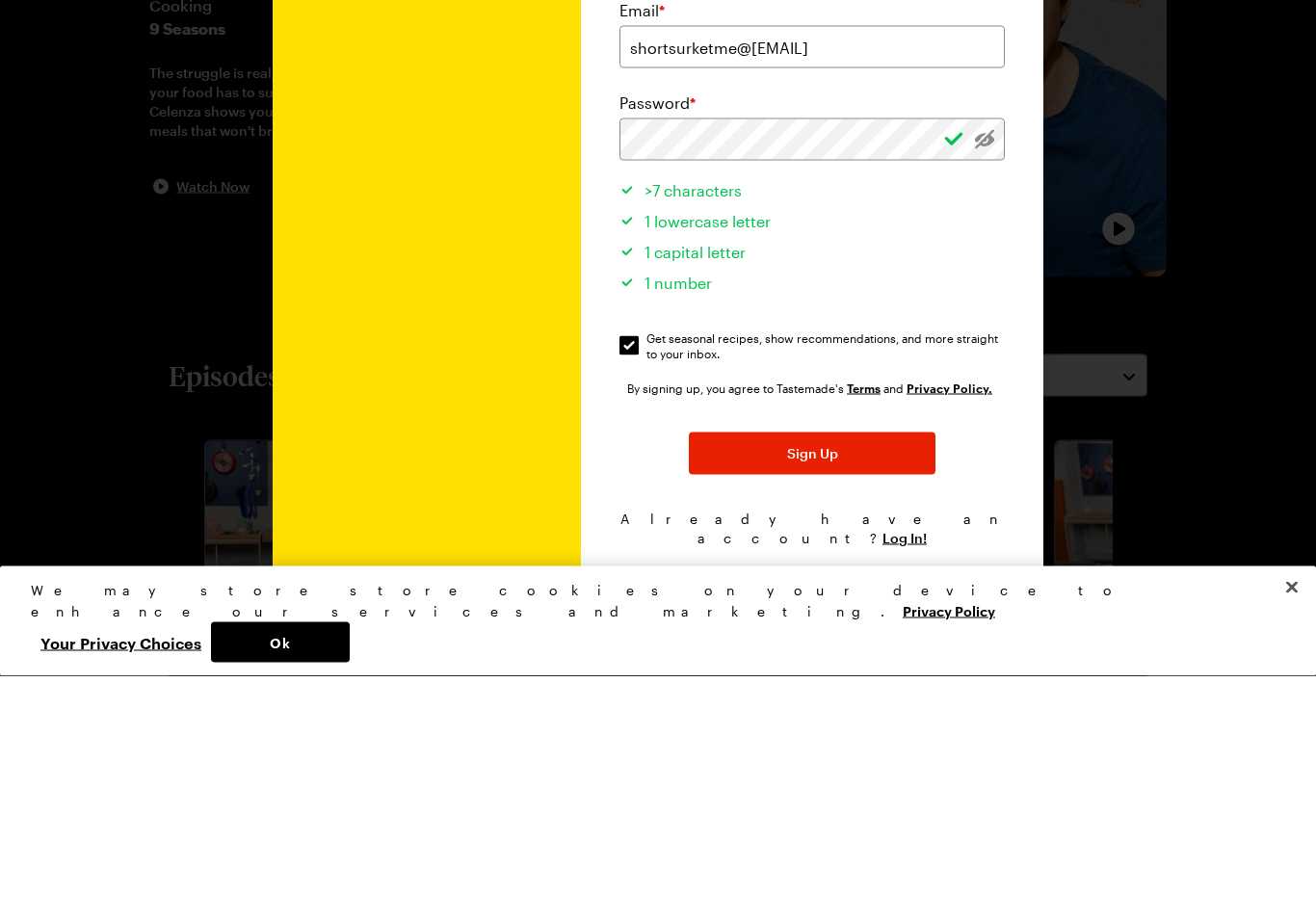 click on "Sign Up" at bounding box center (812, 696) 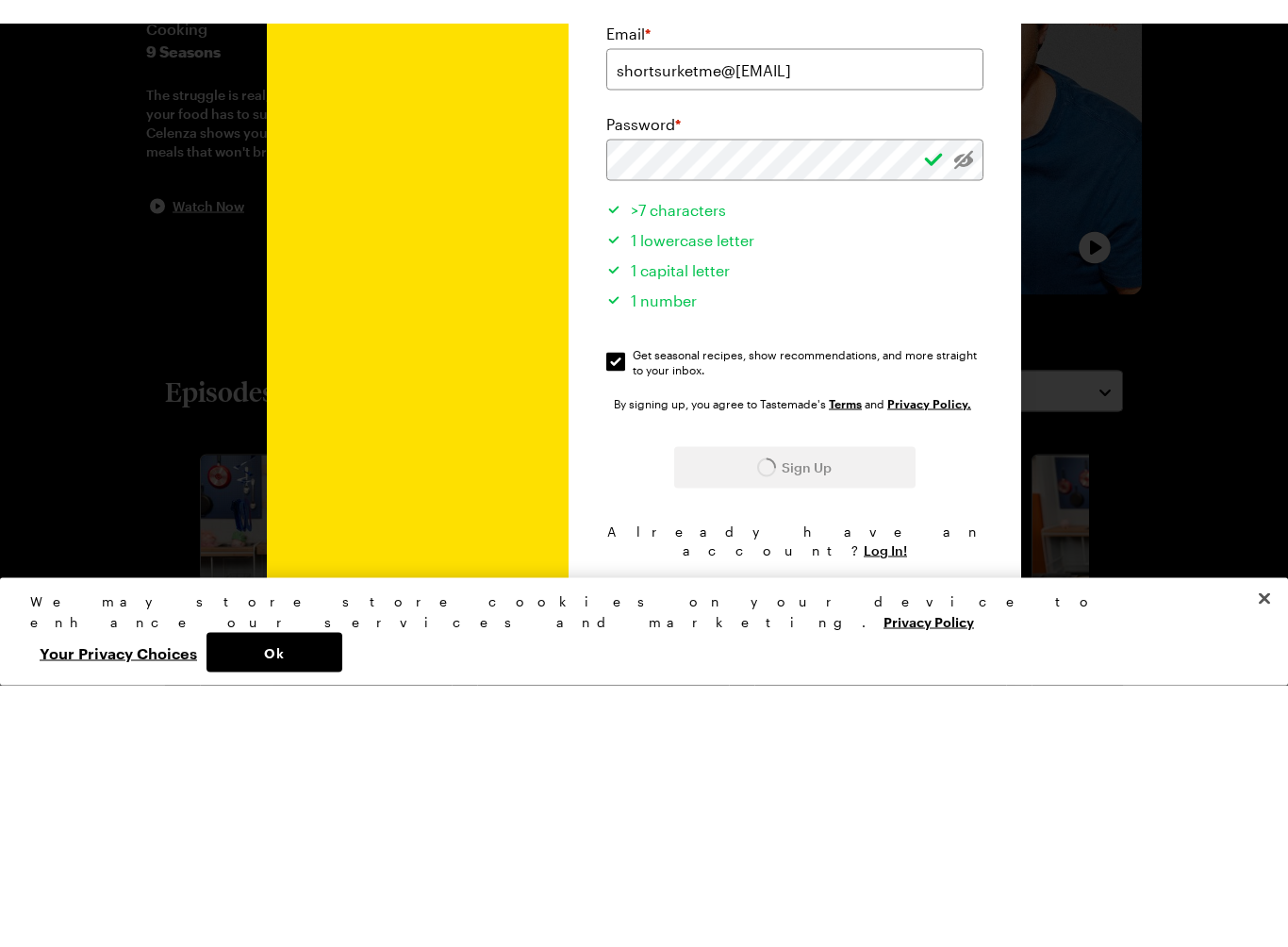 scroll, scrollTop: 239, scrollLeft: 0, axis: vertical 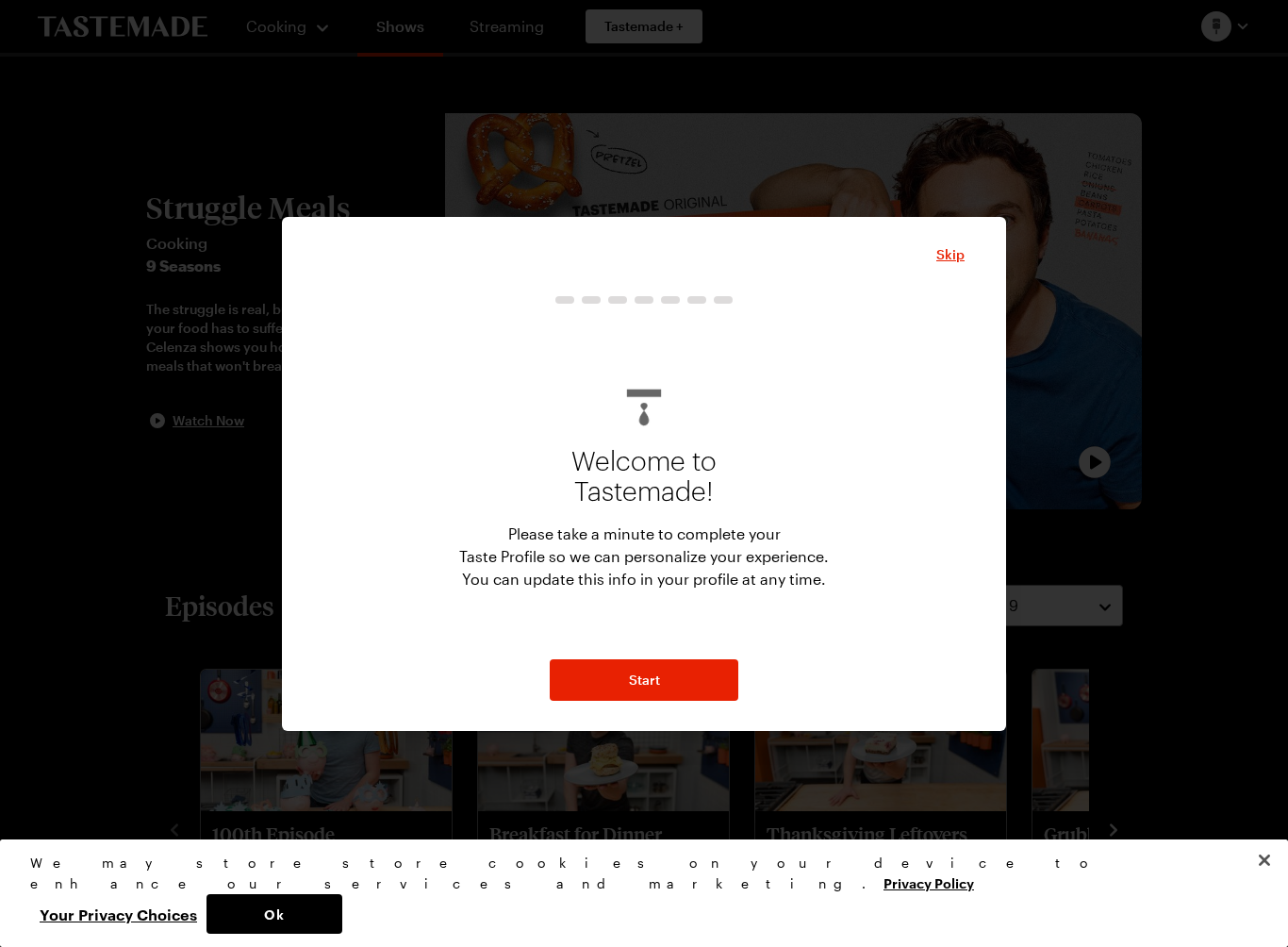 click on "Start" at bounding box center (644, 680) 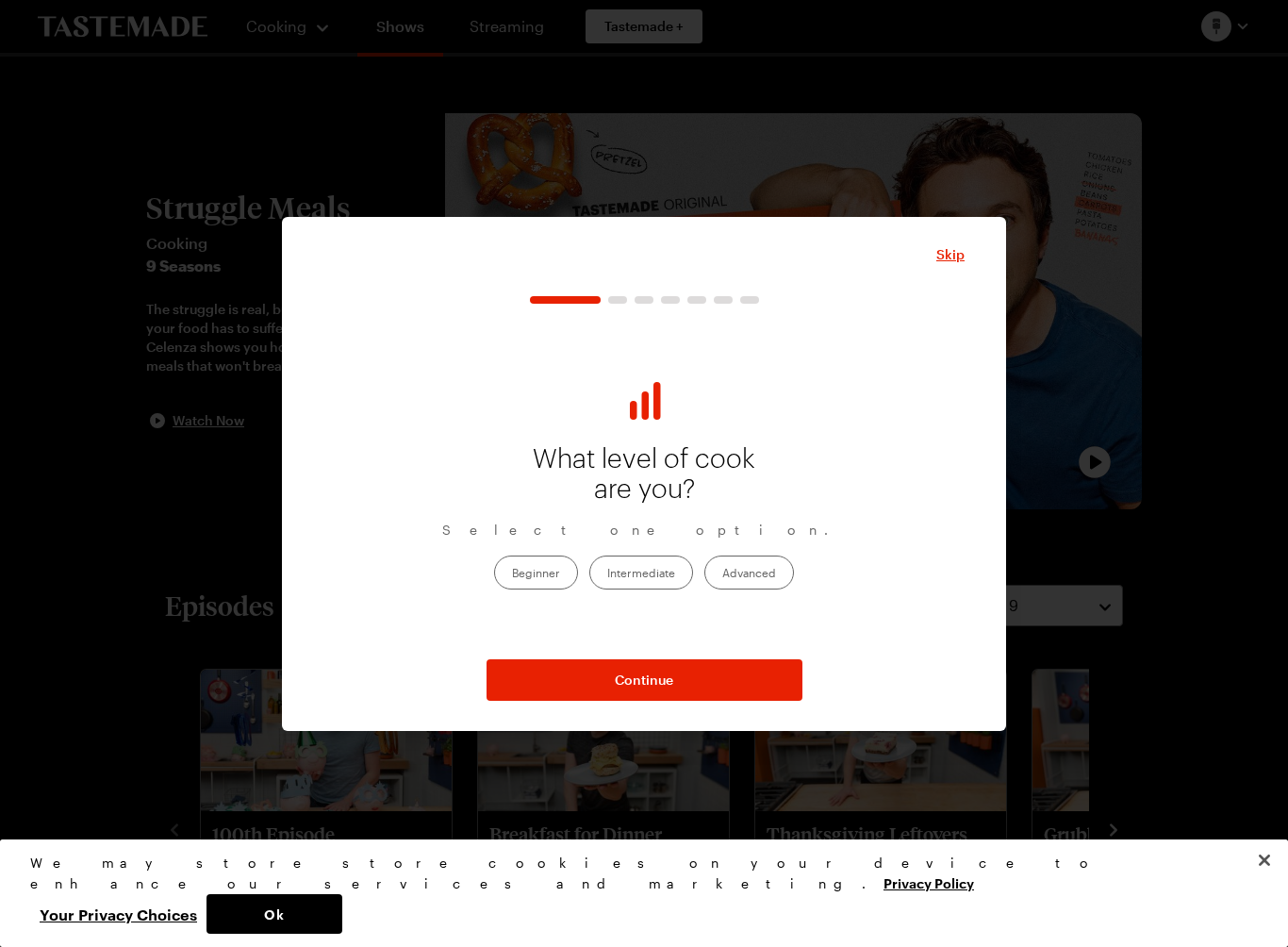 click on "Intermediate" at bounding box center [641, 573] 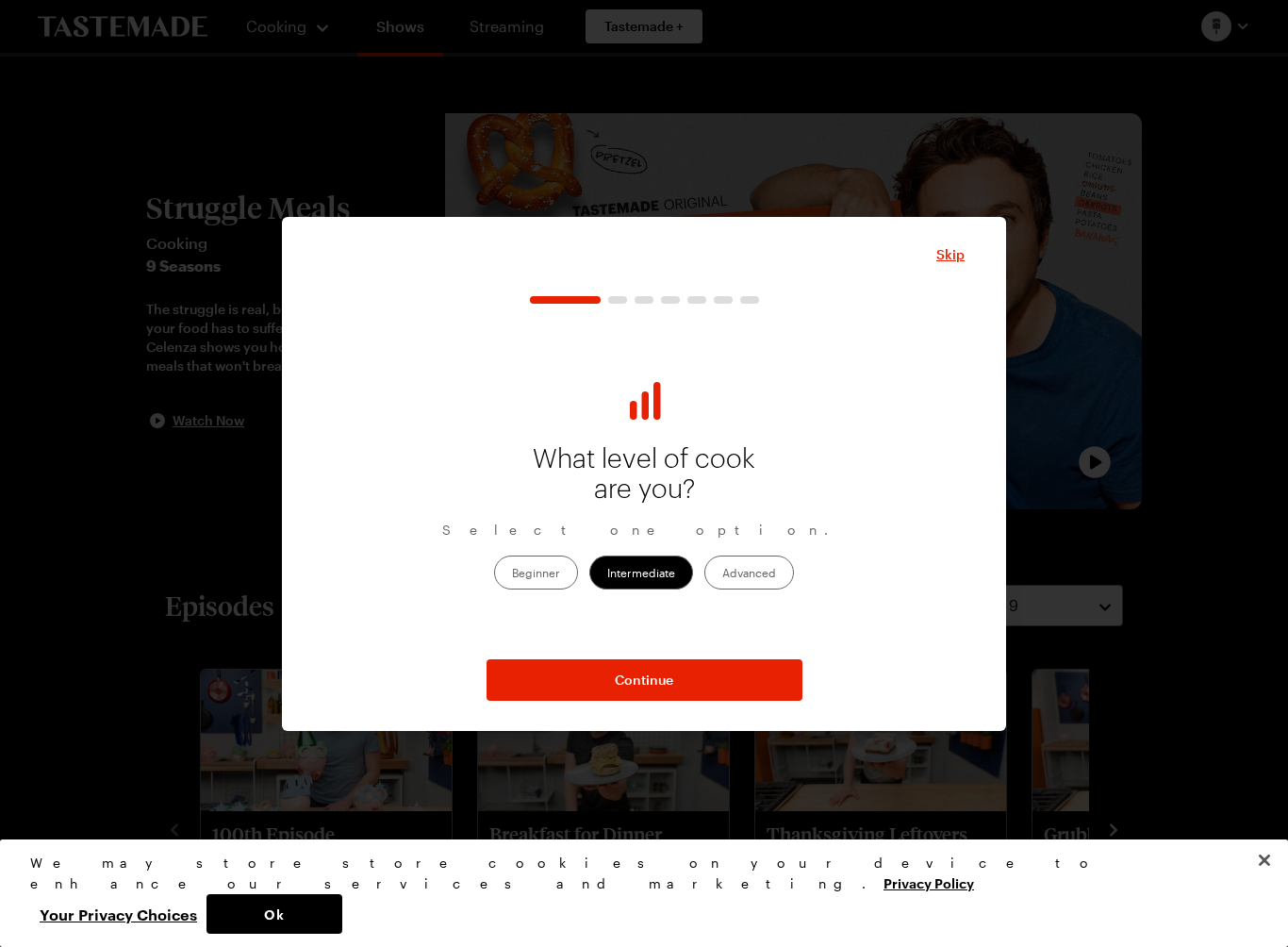 click on "Continue" at bounding box center [644, 680] 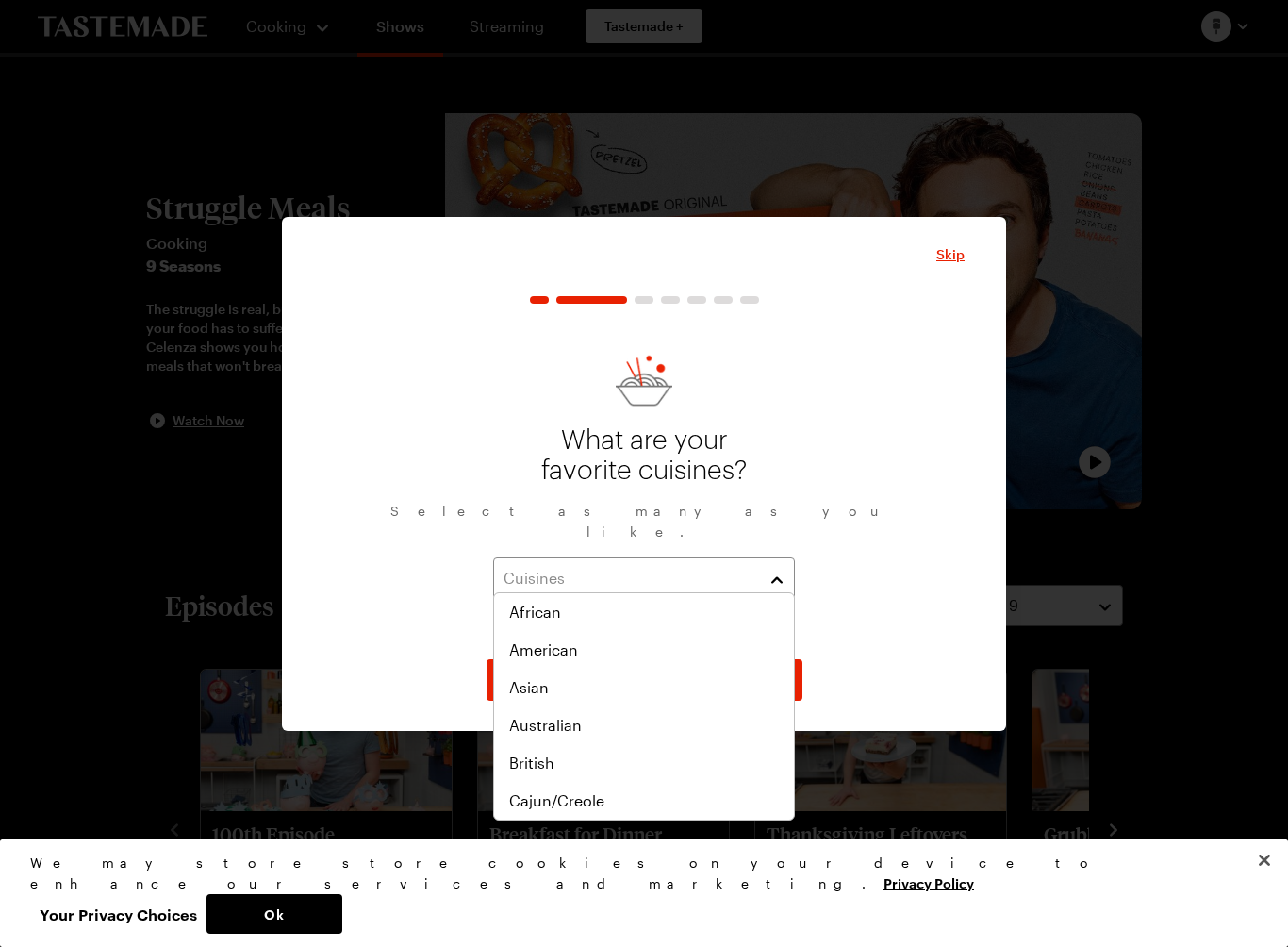 scroll, scrollTop: 0, scrollLeft: 0, axis: both 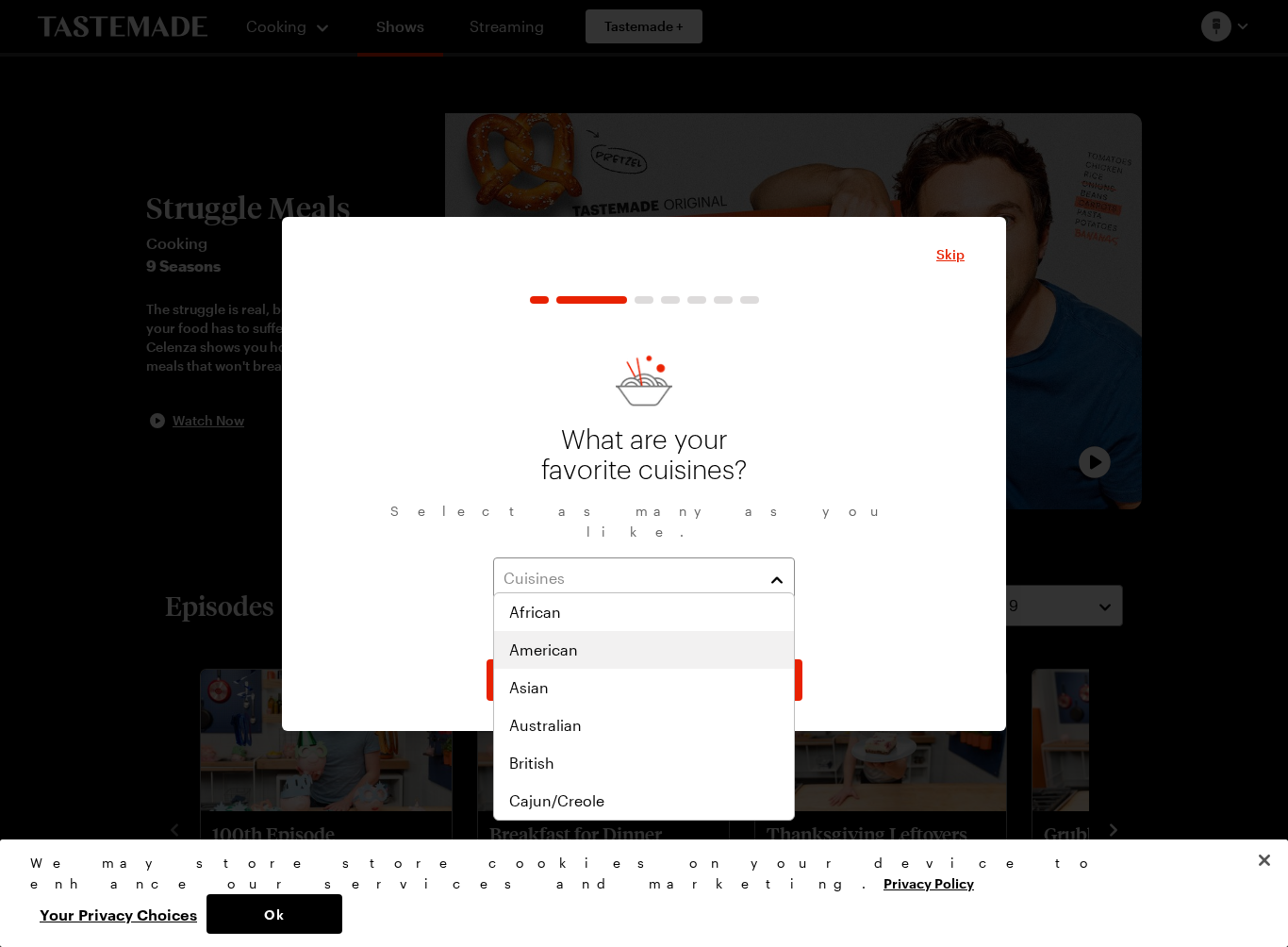 click on "American" at bounding box center [543, 650] 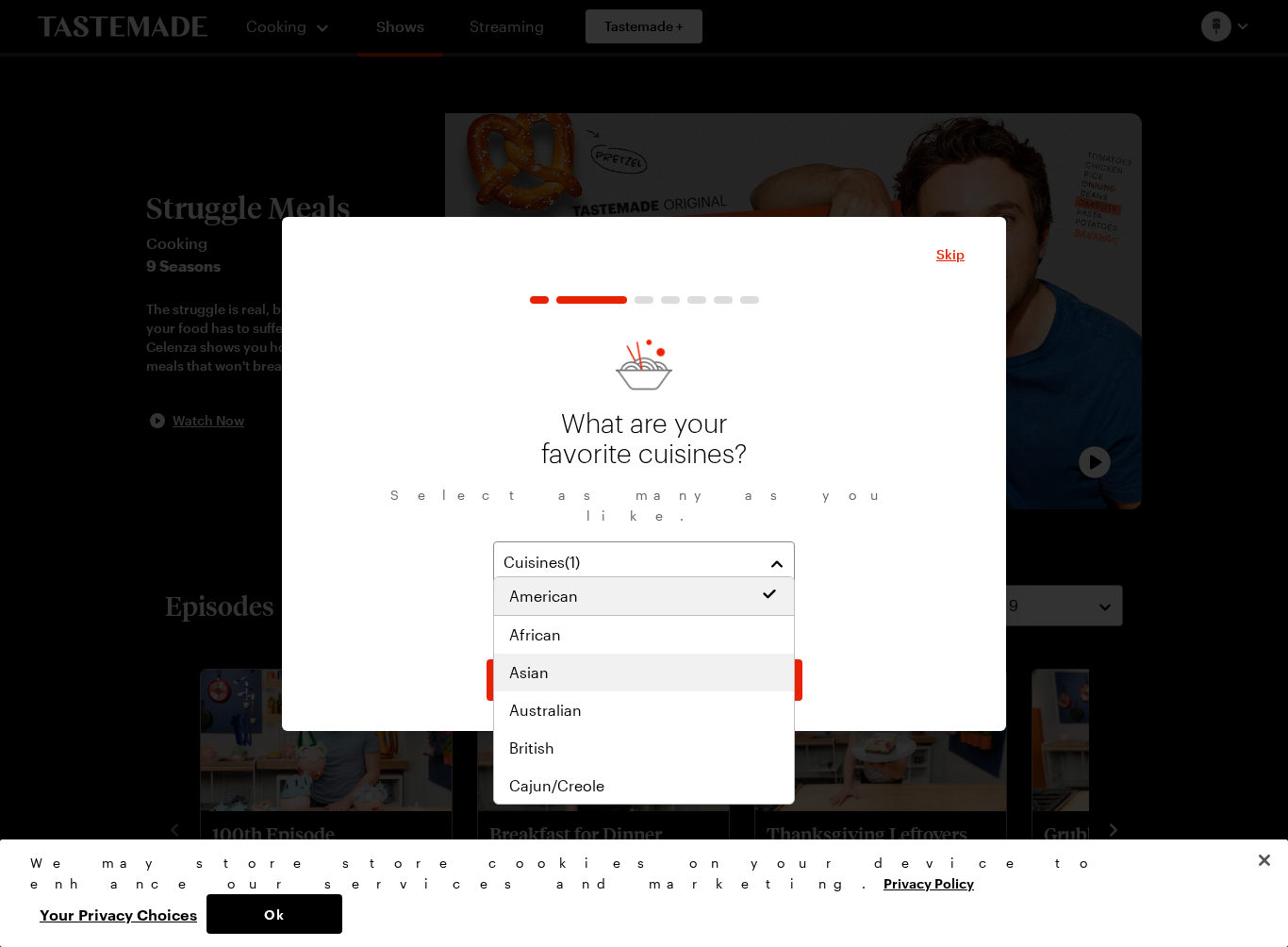 click on "Asian" at bounding box center [529, 673] 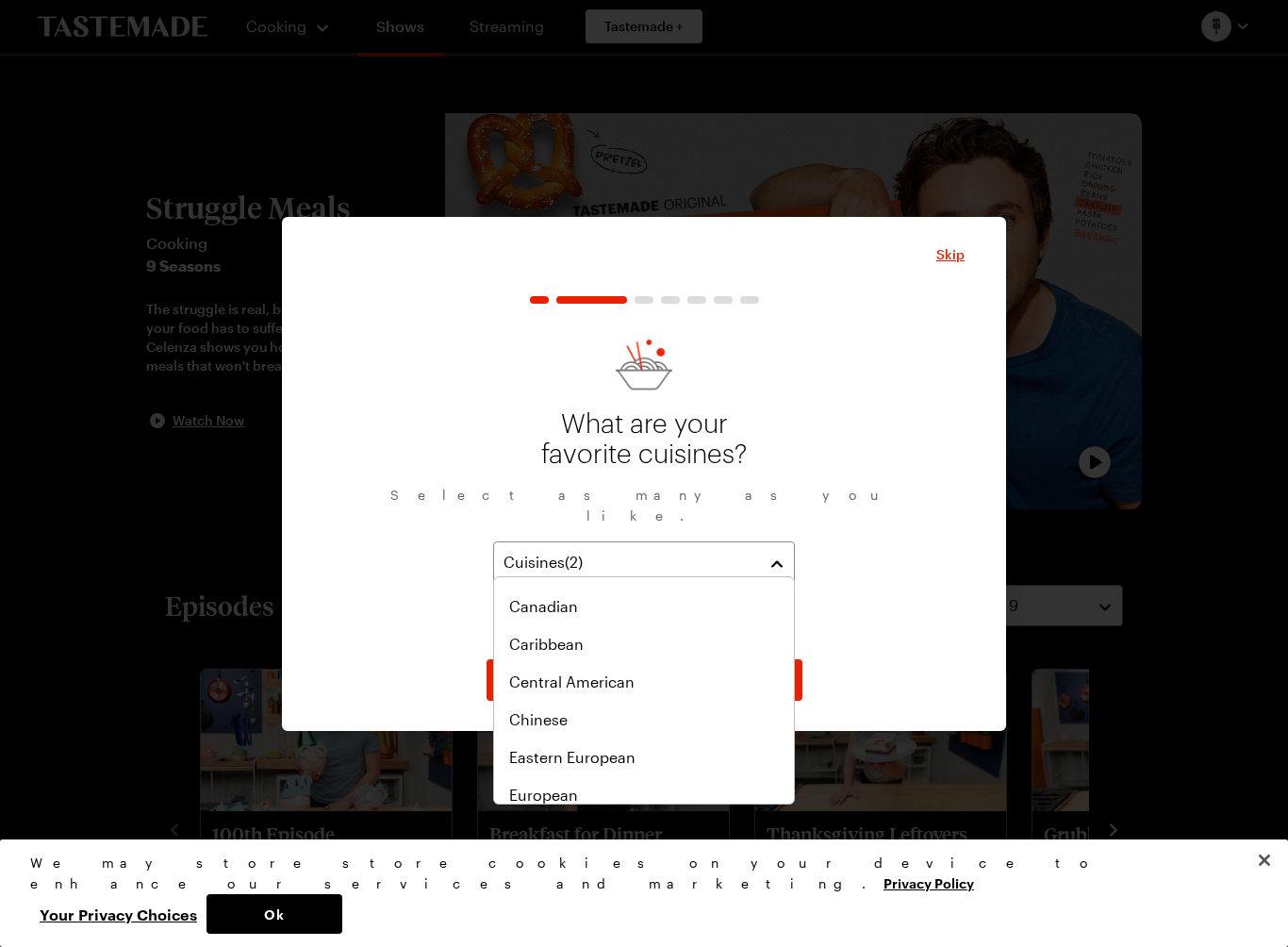 scroll, scrollTop: 219, scrollLeft: 0, axis: vertical 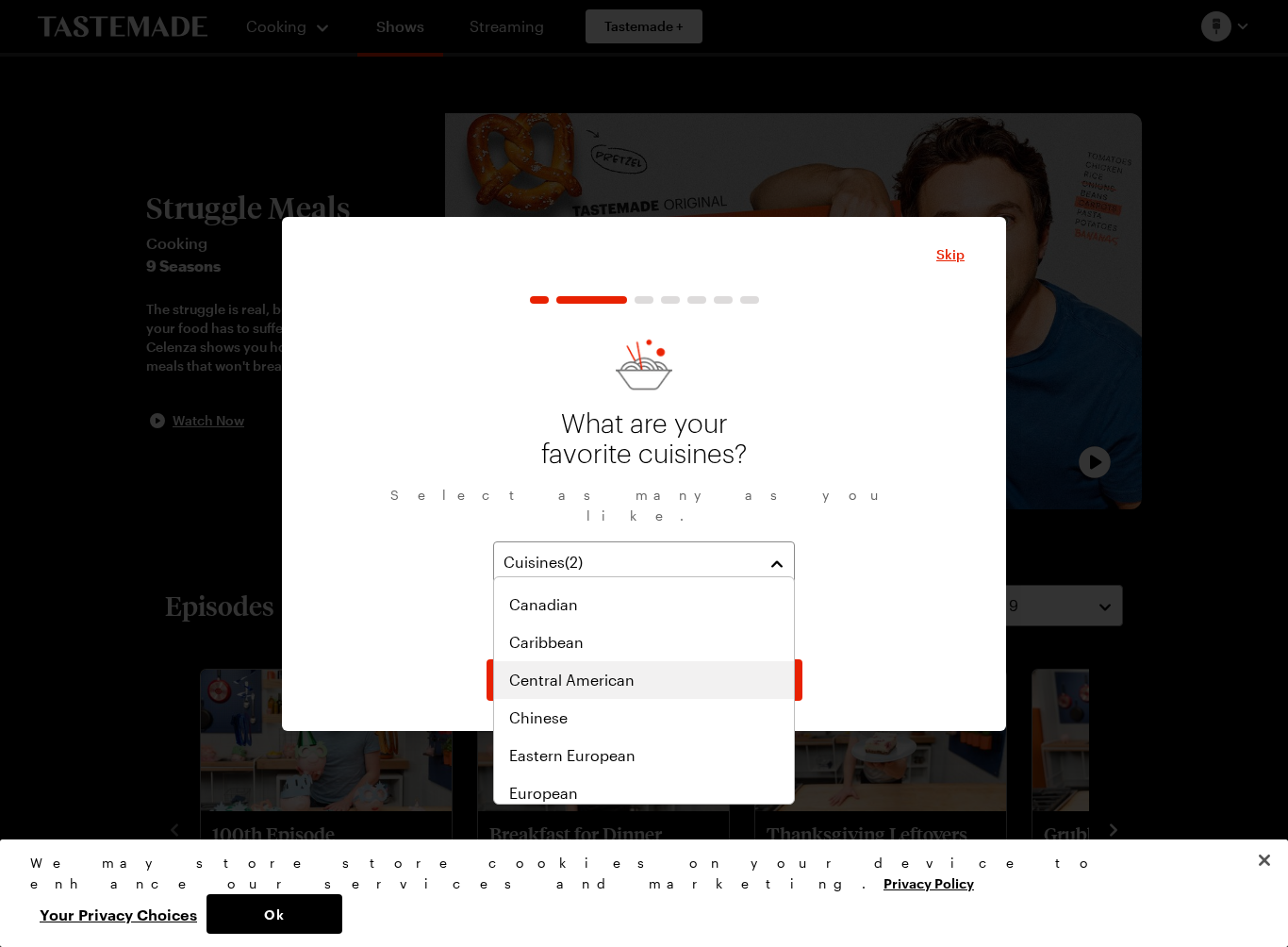 click on "Central American" at bounding box center [571, 680] 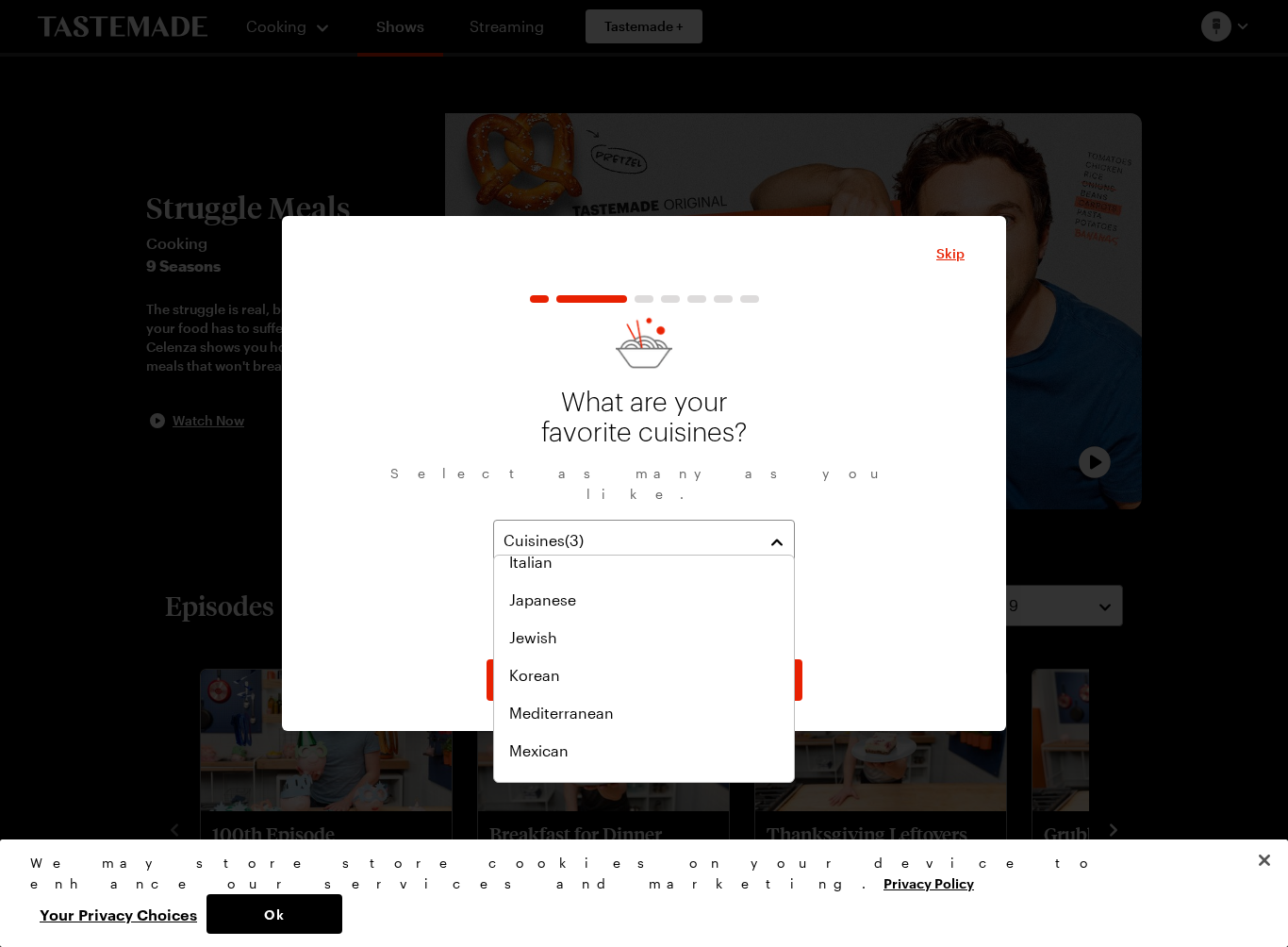 scroll, scrollTop: 693, scrollLeft: 0, axis: vertical 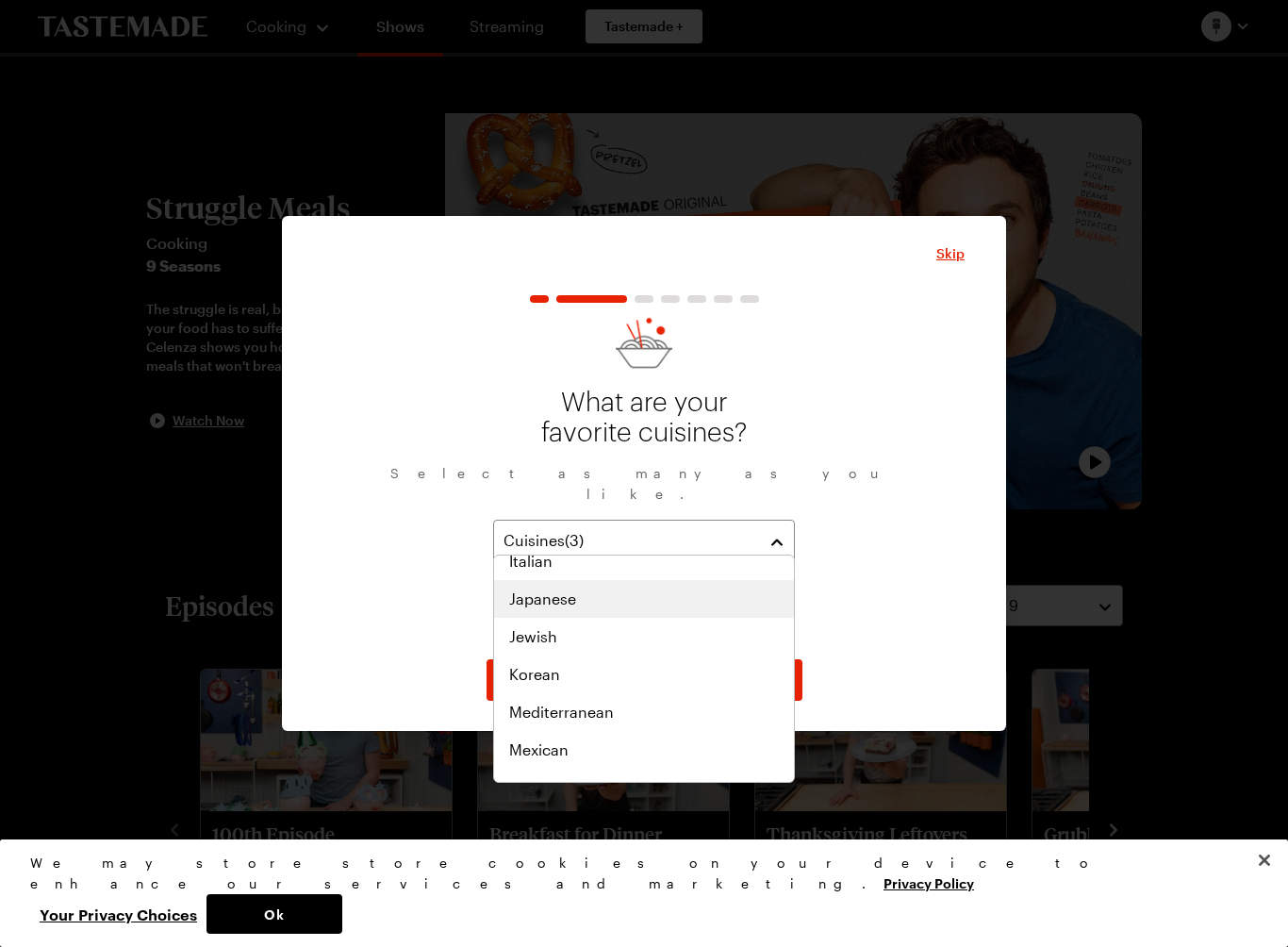 click on "Japanese" at bounding box center [542, 599] 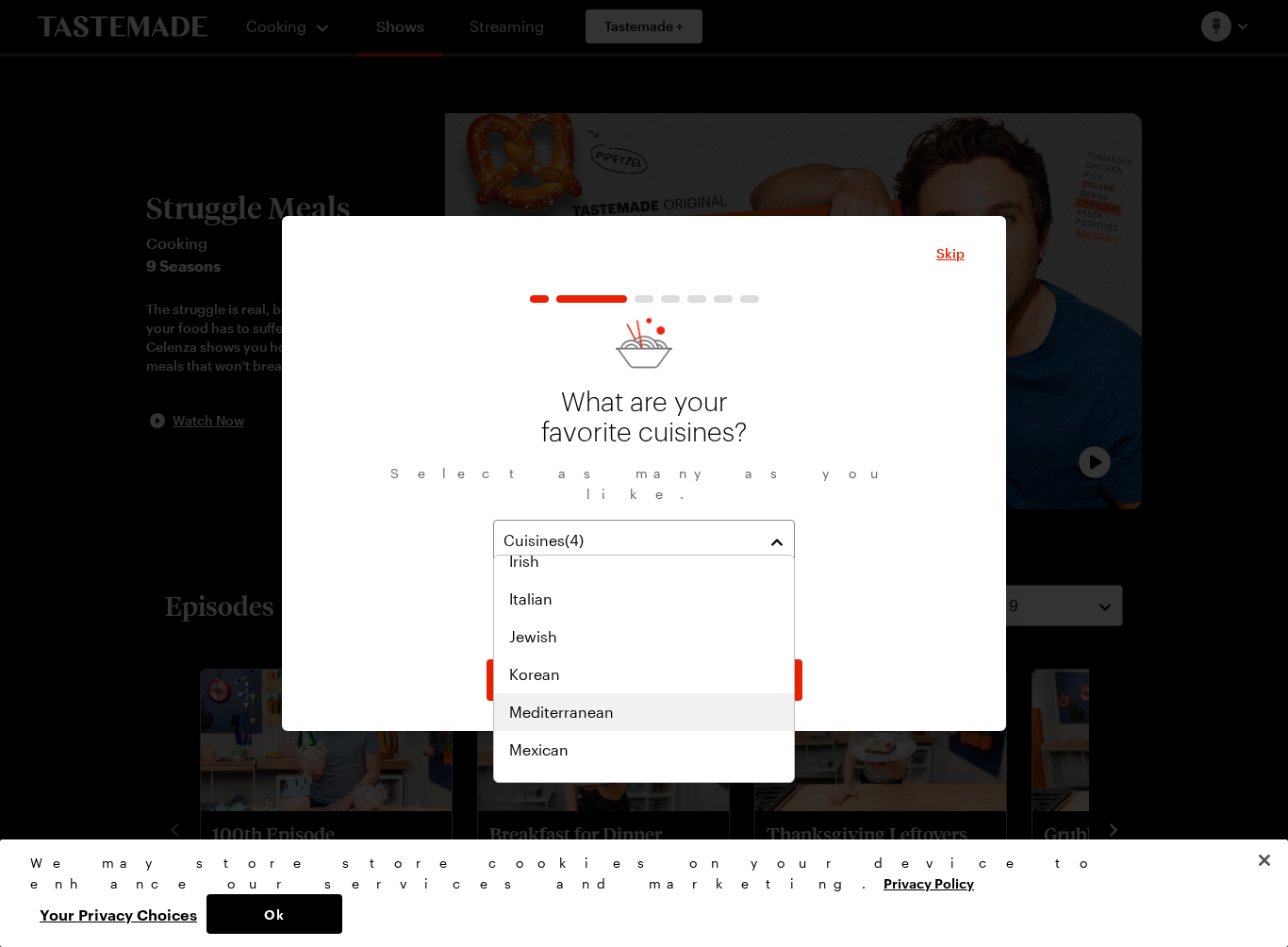 click on "Mediterranean" at bounding box center (561, 712) 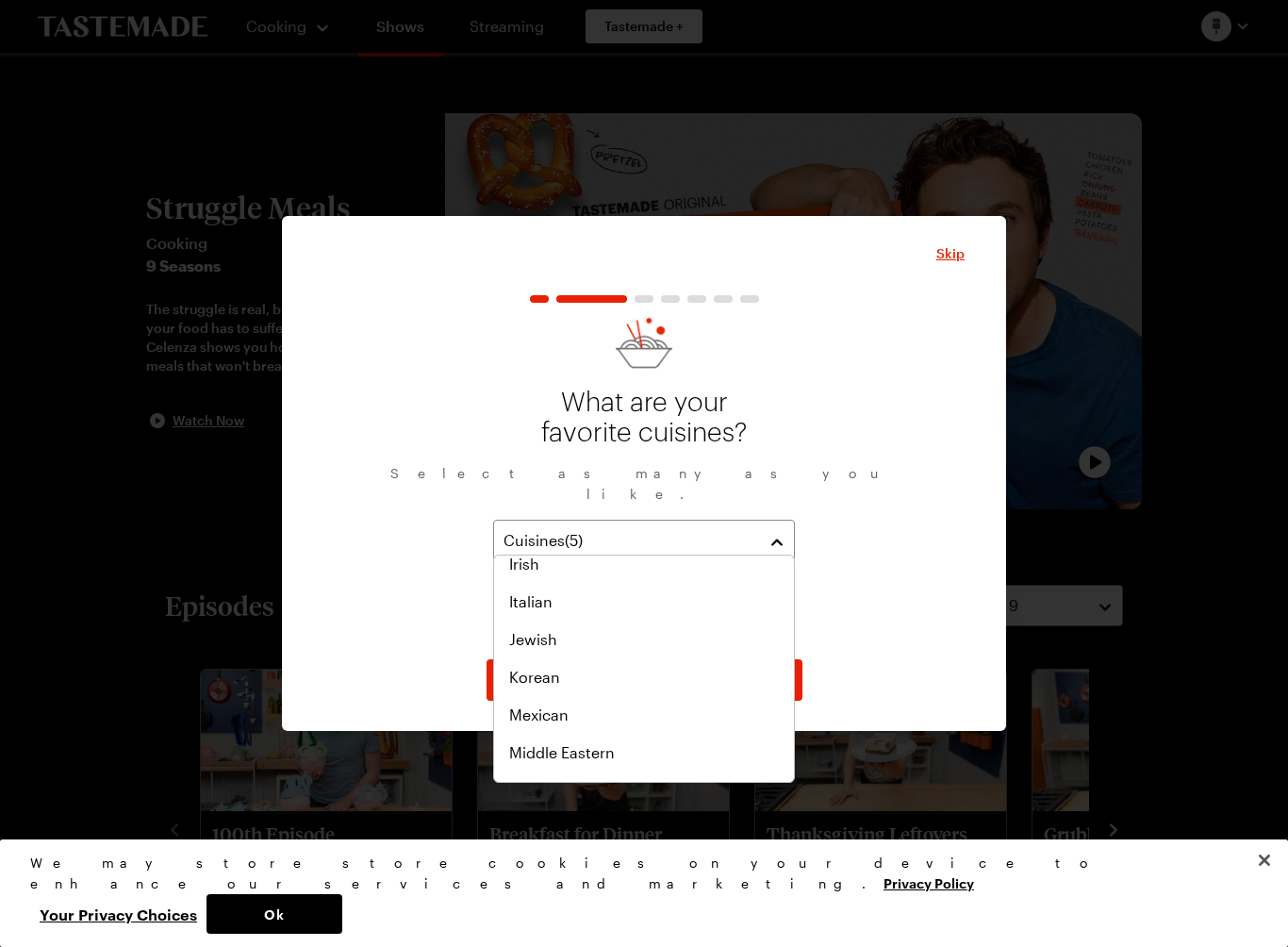 scroll, scrollTop: 731, scrollLeft: 0, axis: vertical 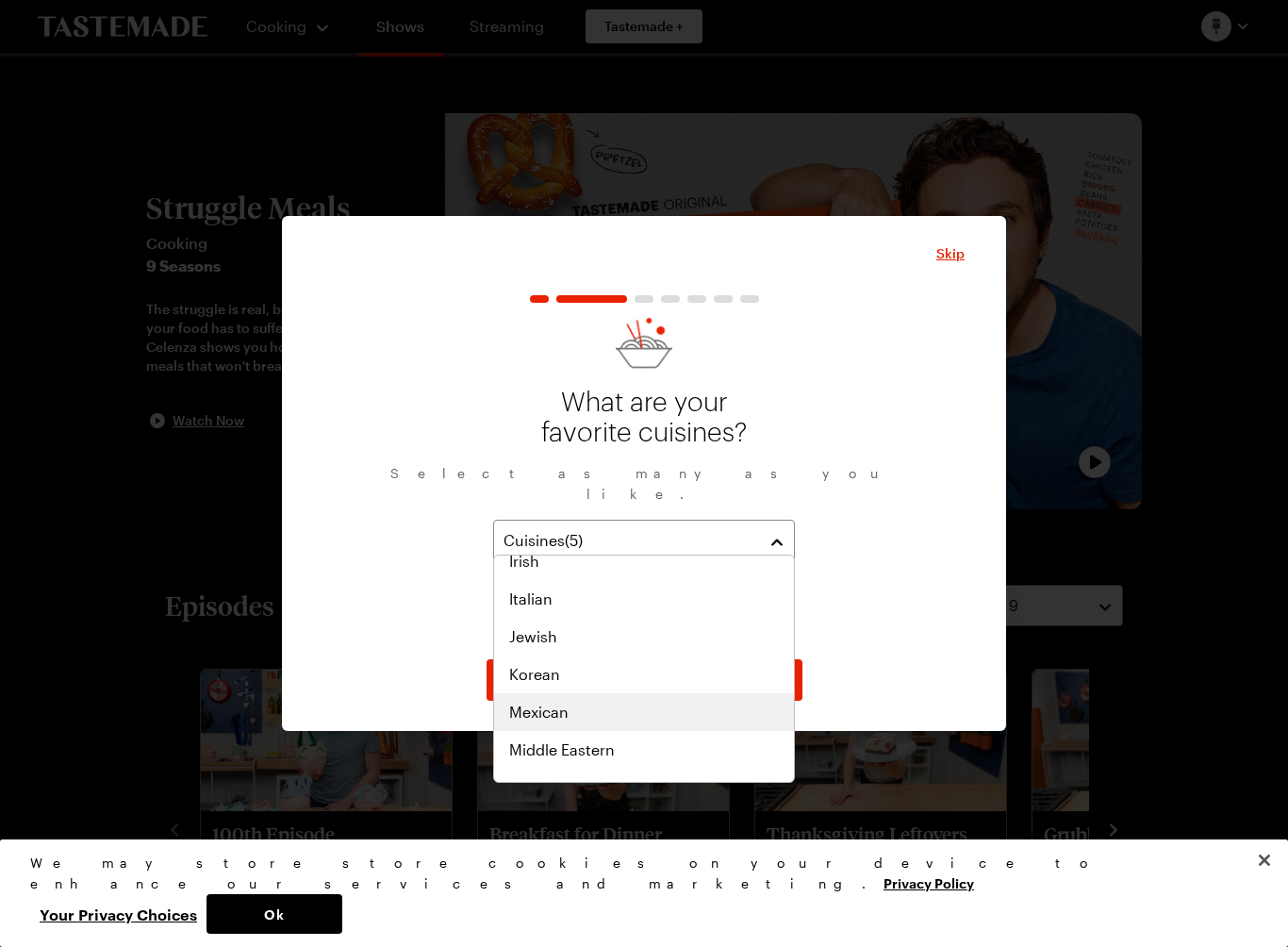 click on "Mexican" at bounding box center (538, 712) 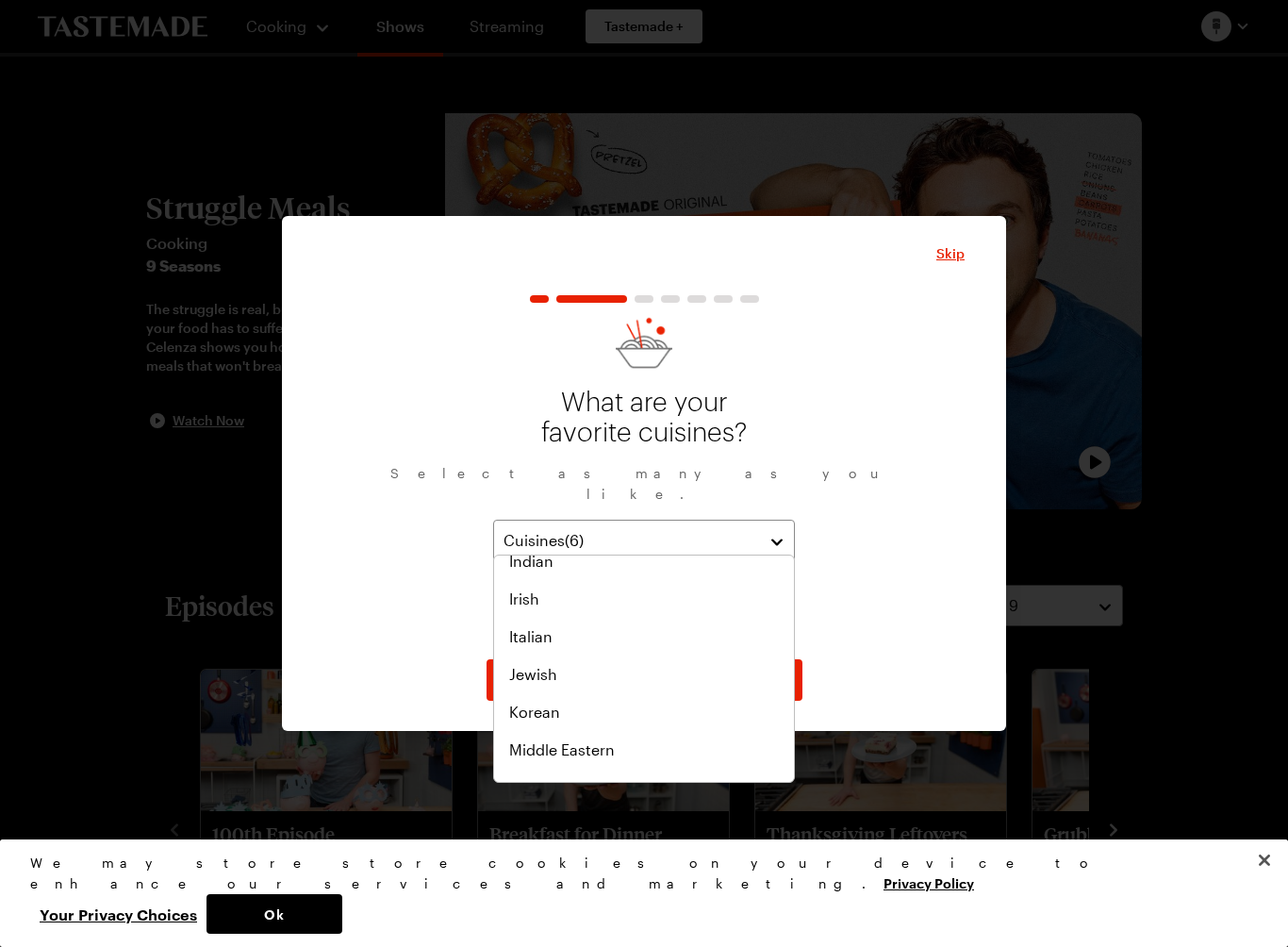 click on "What are your favorite cuisines? Select as many as you like. Cuisines  ( 6 ) American Asian Central American Japanese Mediterranean Mexican Continue" at bounding box center (644, 498) 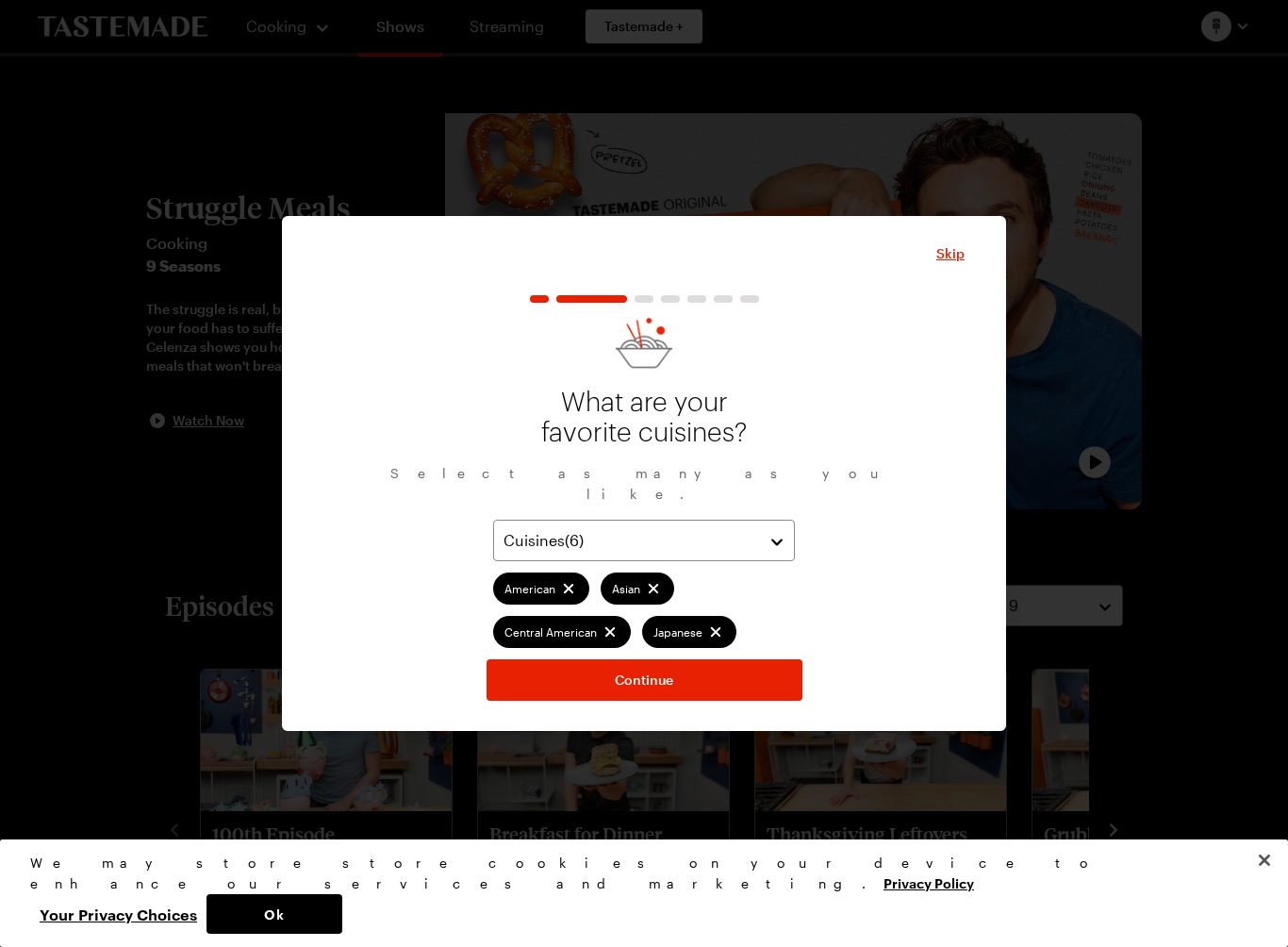 click on "Continue" at bounding box center [644, 680] 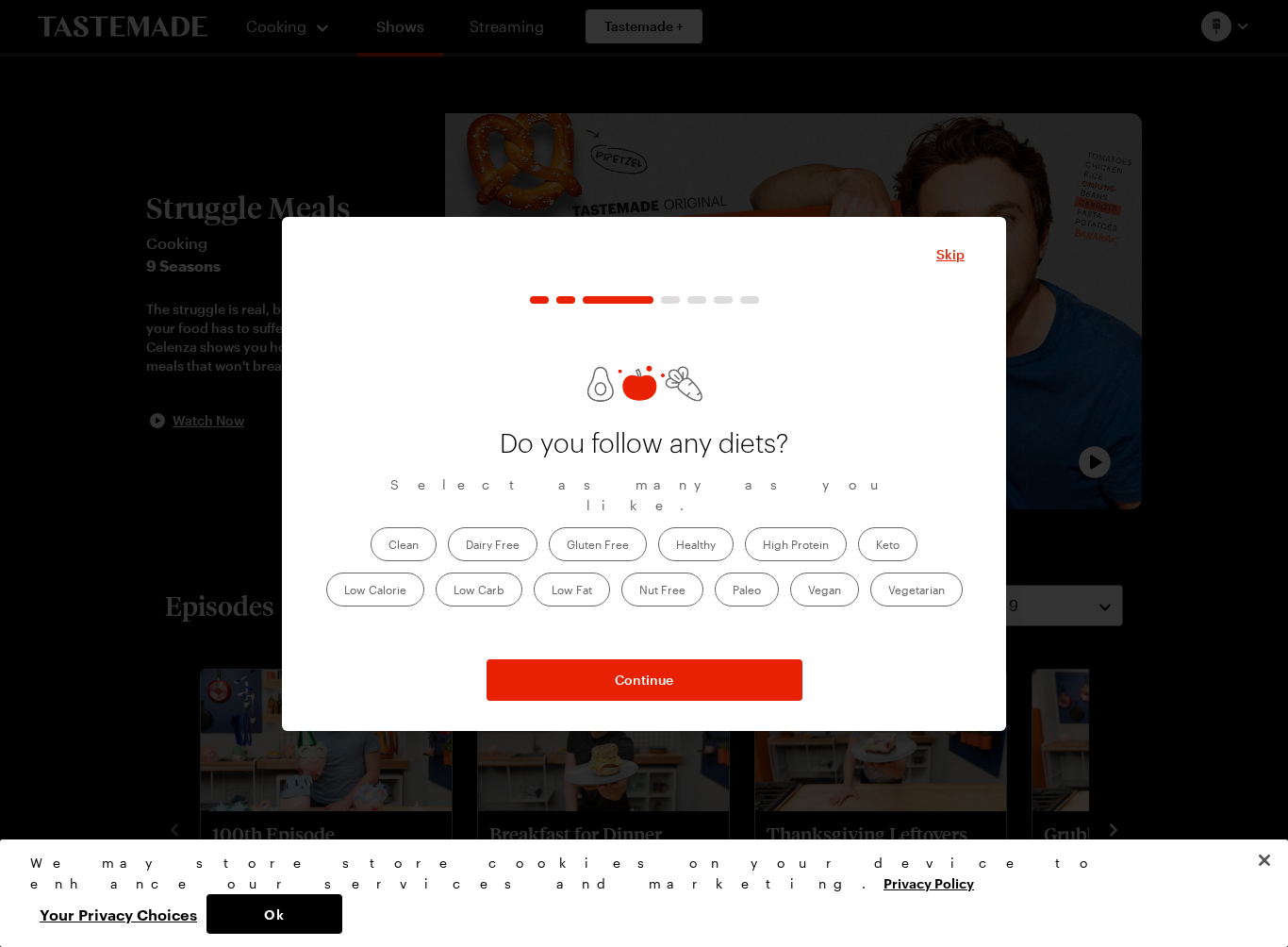 click on "Skip" at bounding box center (950, 255) 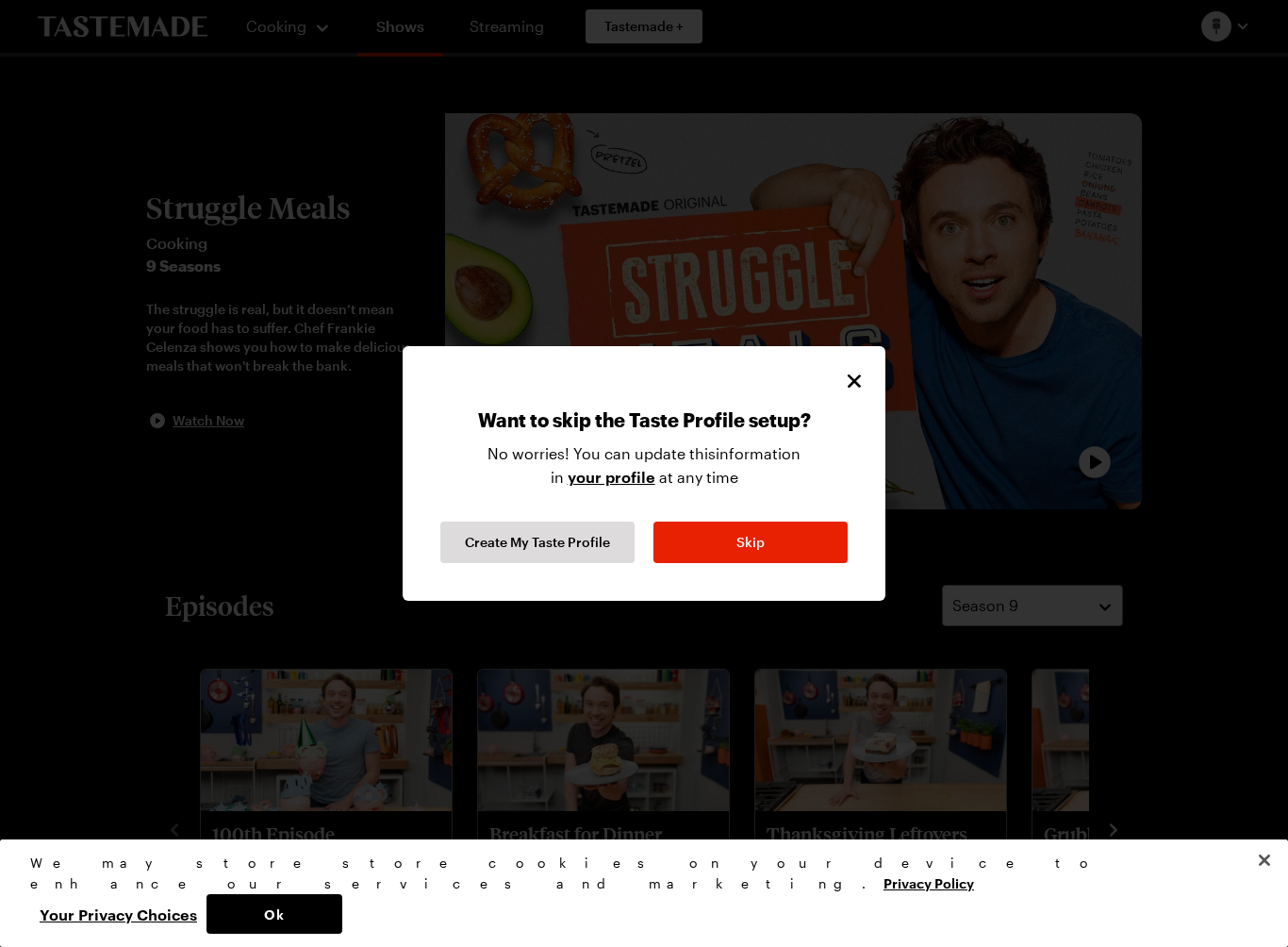 click on "Create My Taste Profile" at bounding box center [537, 542] 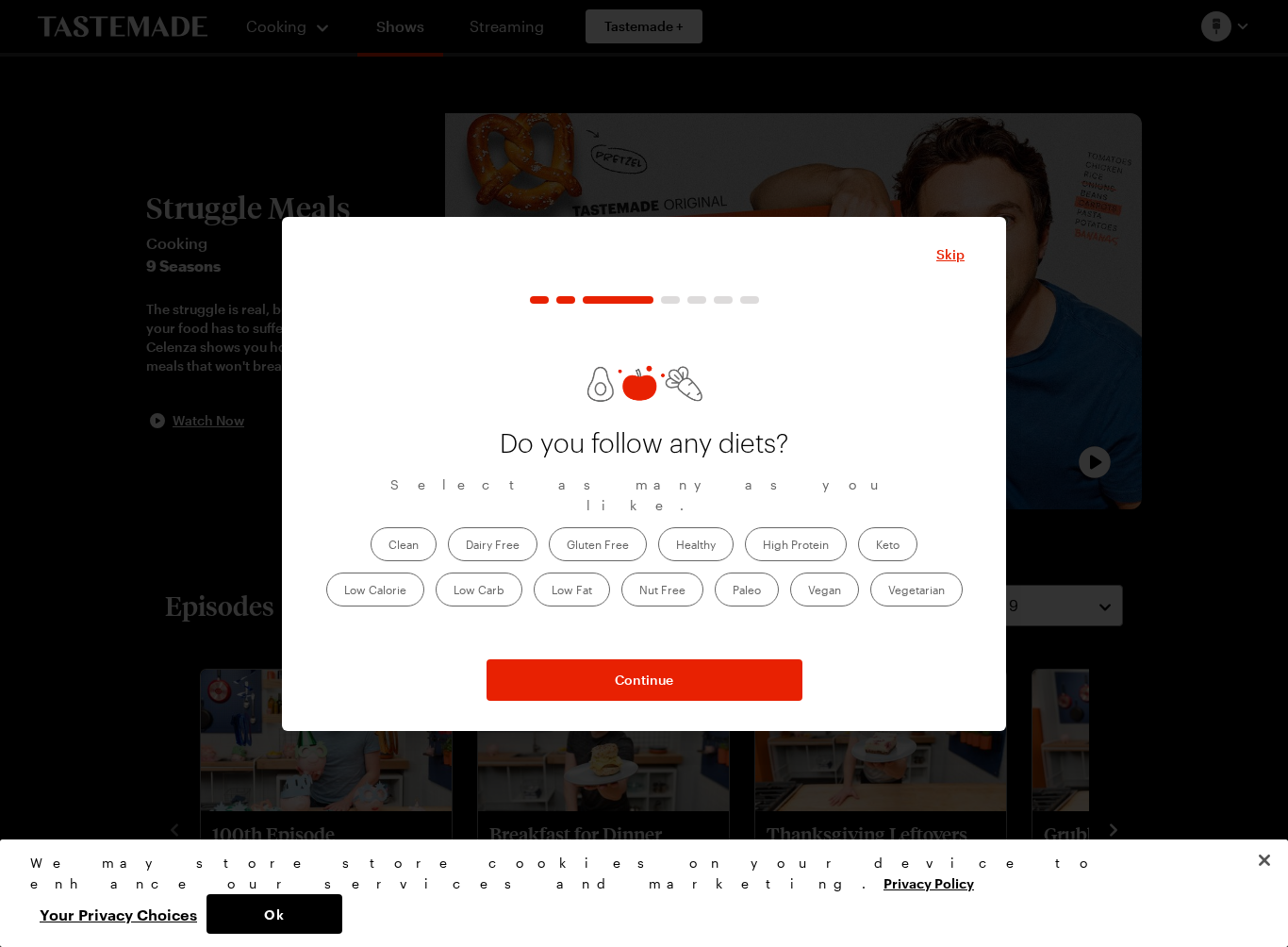 click on "Healthy" at bounding box center [696, 544] 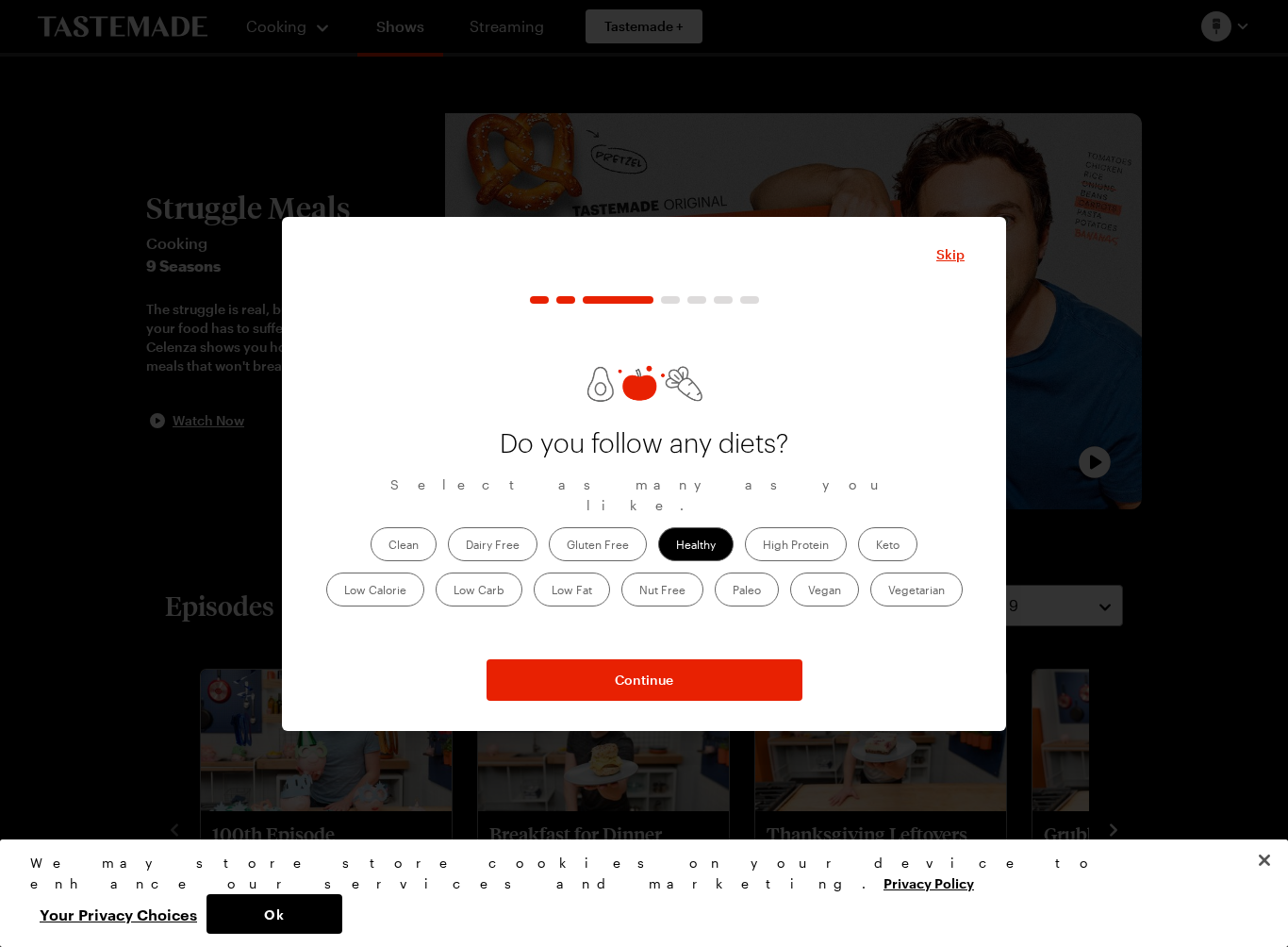 click on "Continue" at bounding box center (644, 680) 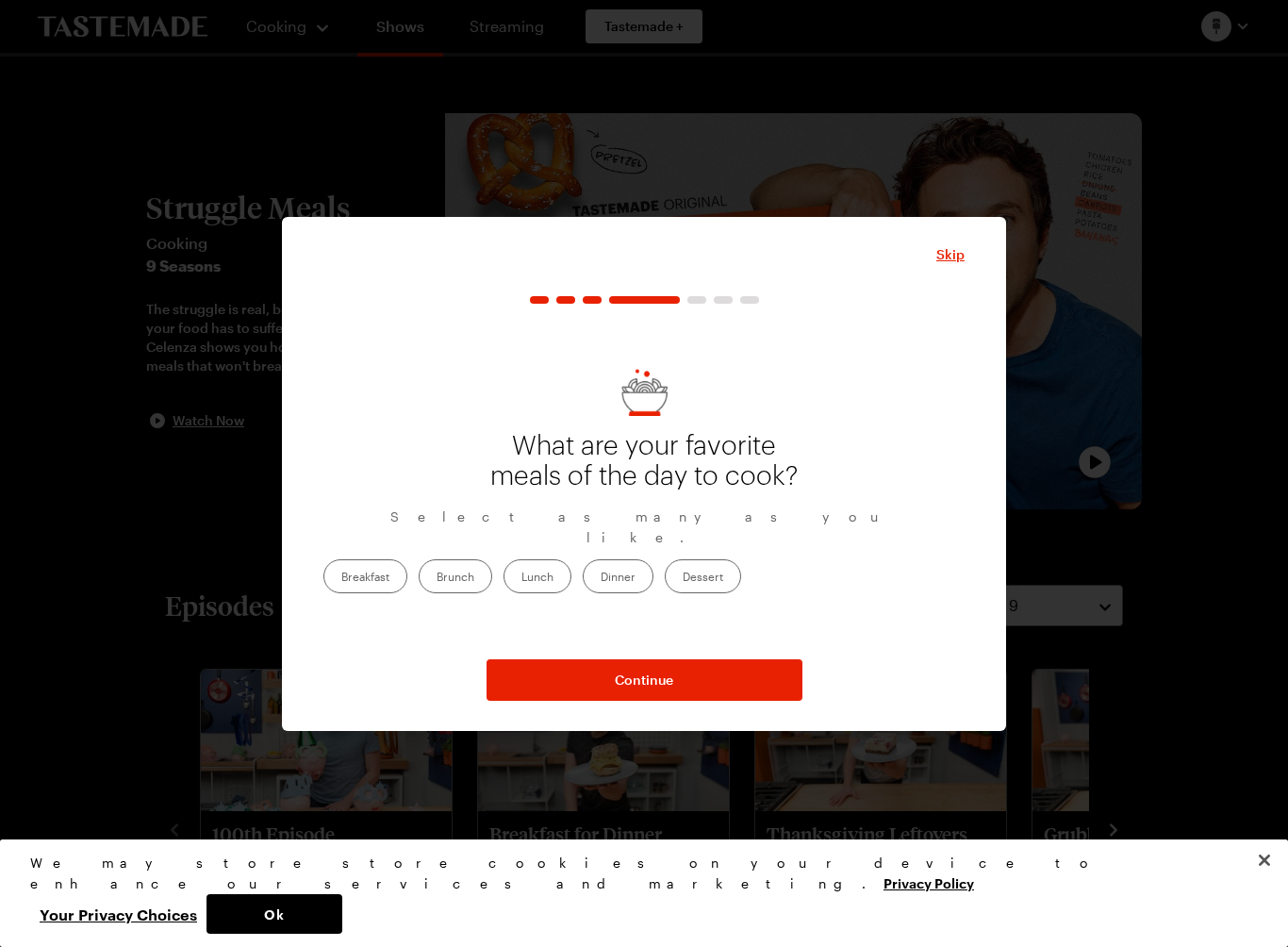 click on "Breakfast" at bounding box center [365, 576] 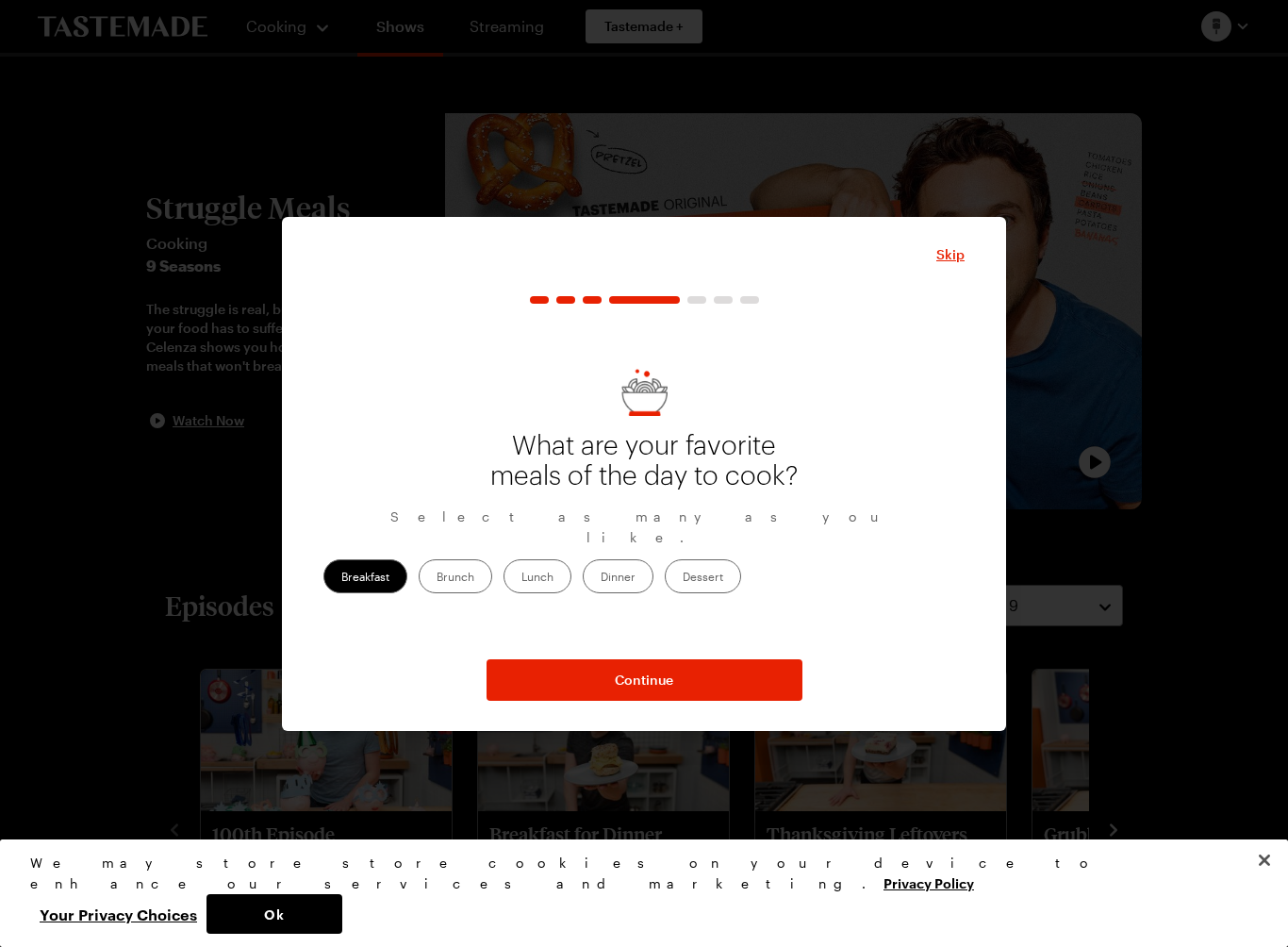 click on "Dinner" at bounding box center [618, 576] 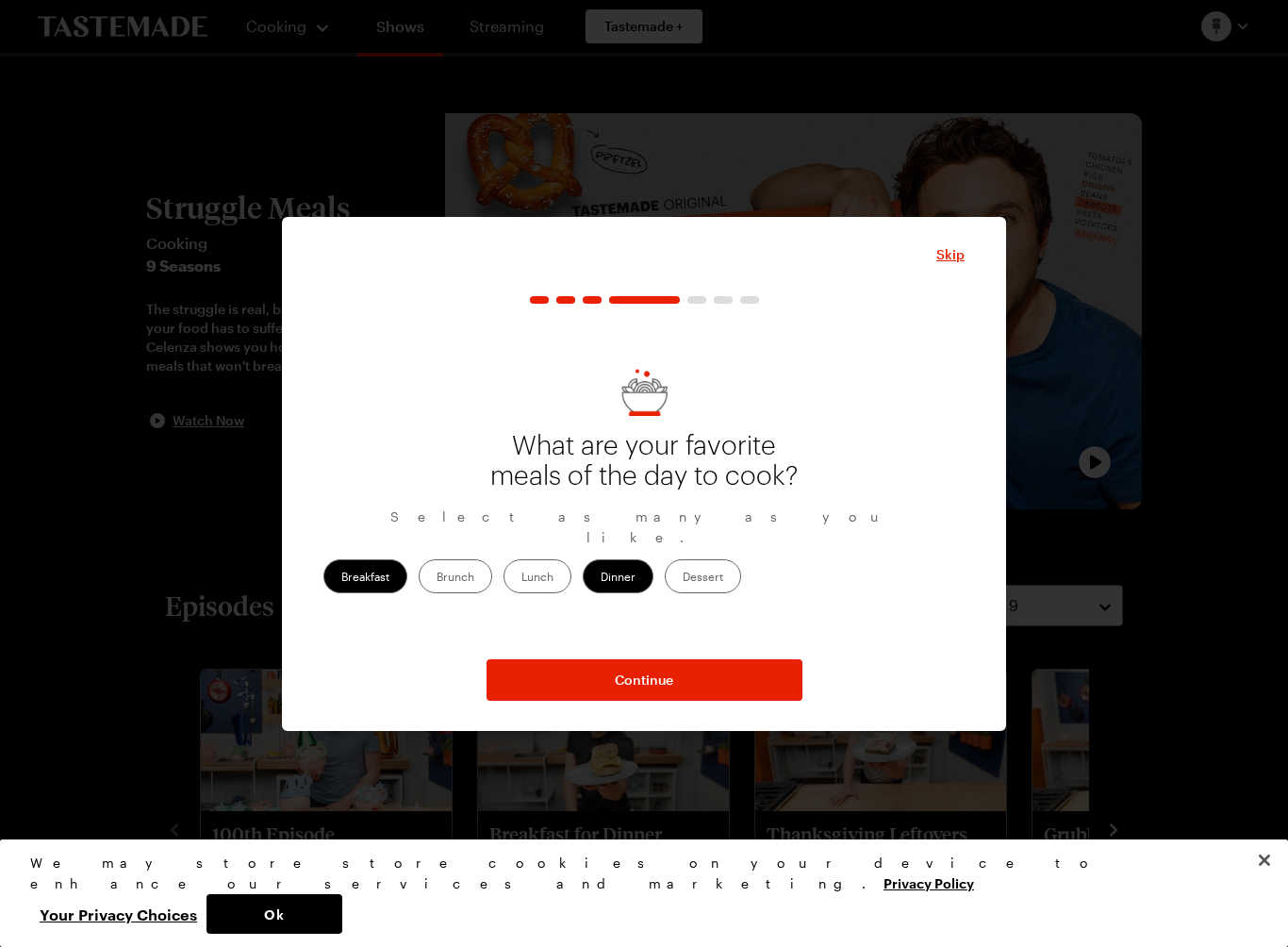 click on "Continue" at bounding box center [644, 680] 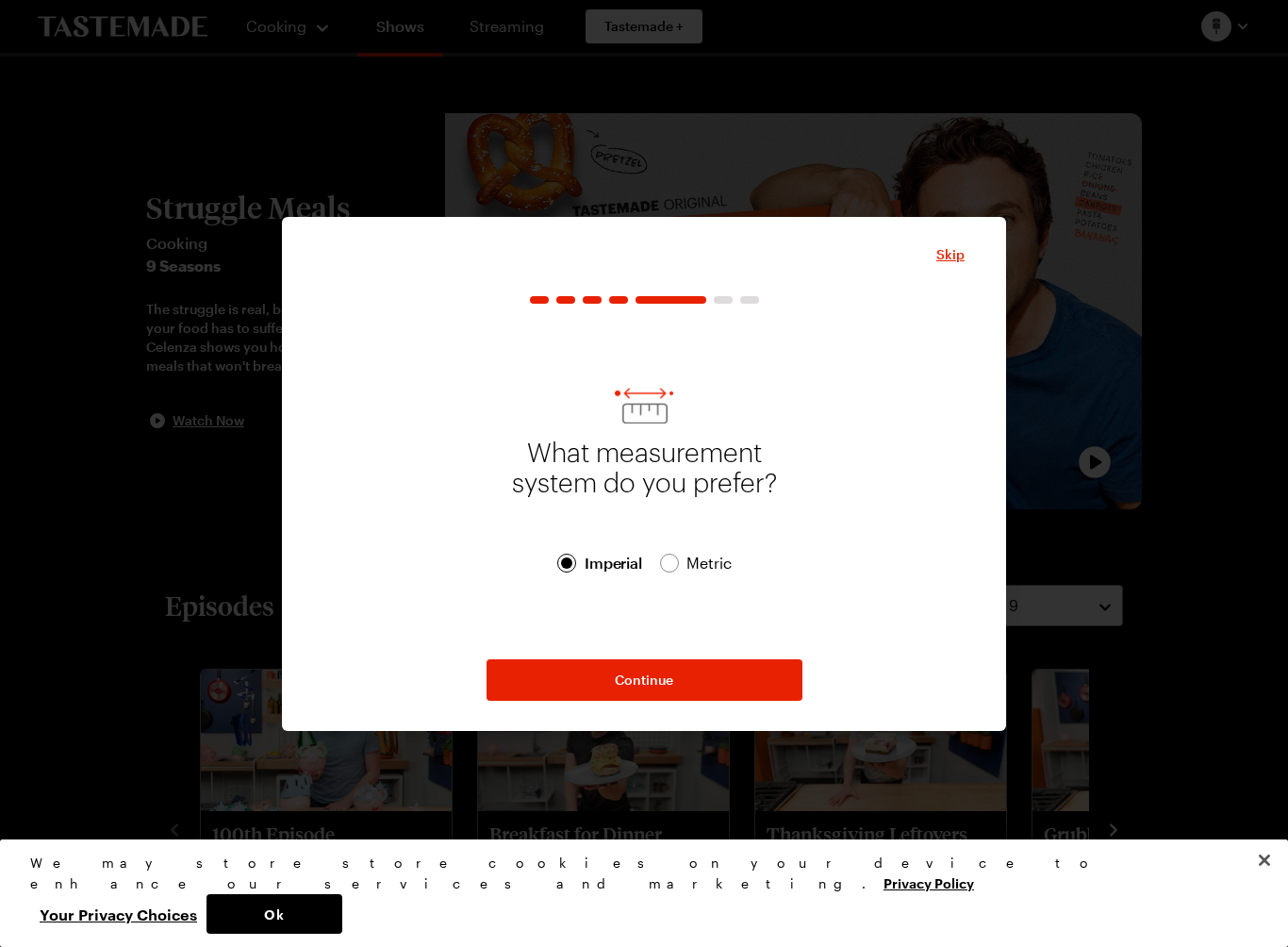 click on "Continue" at bounding box center (644, 680) 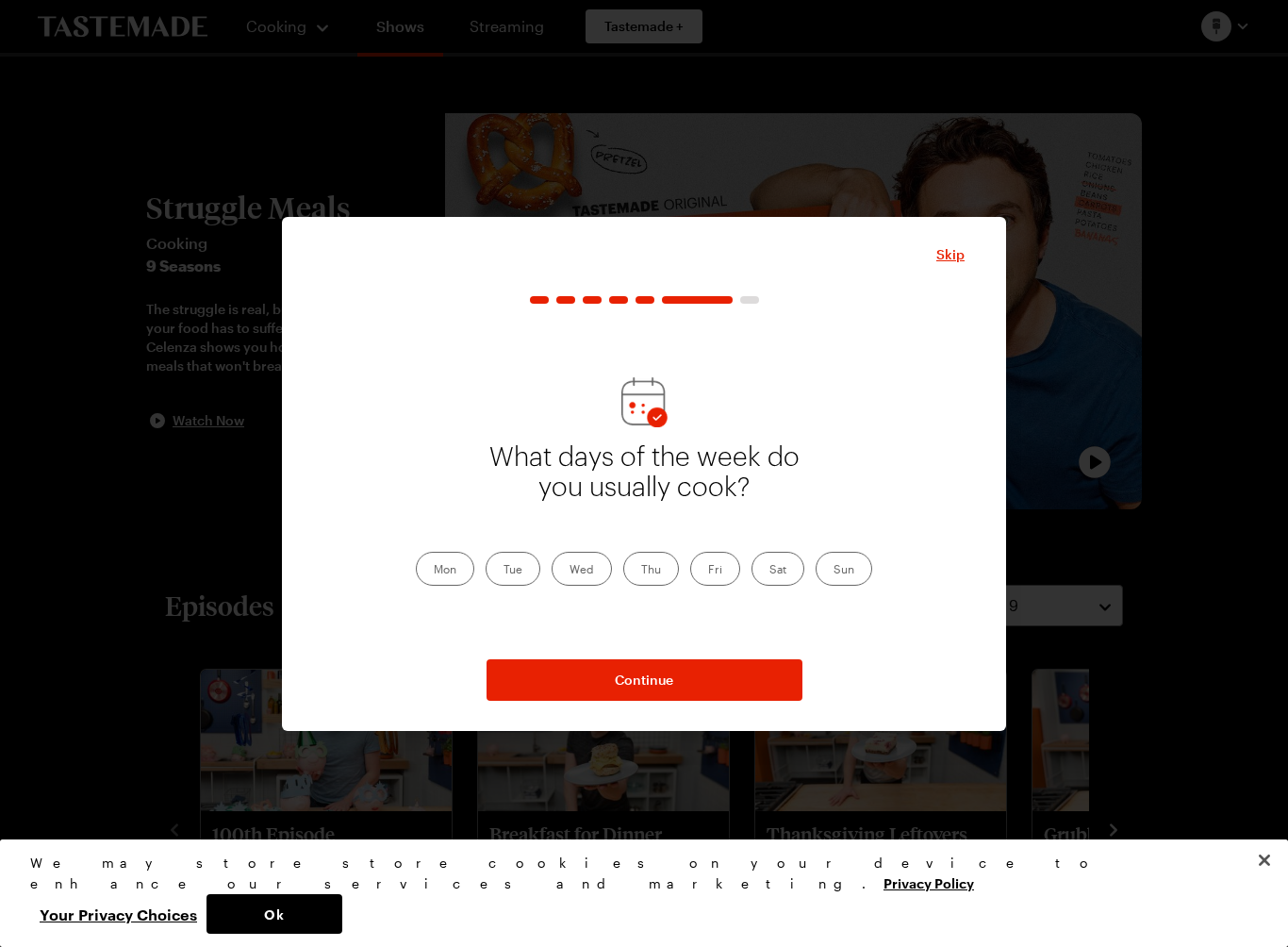 click on "Sun" at bounding box center [844, 569] 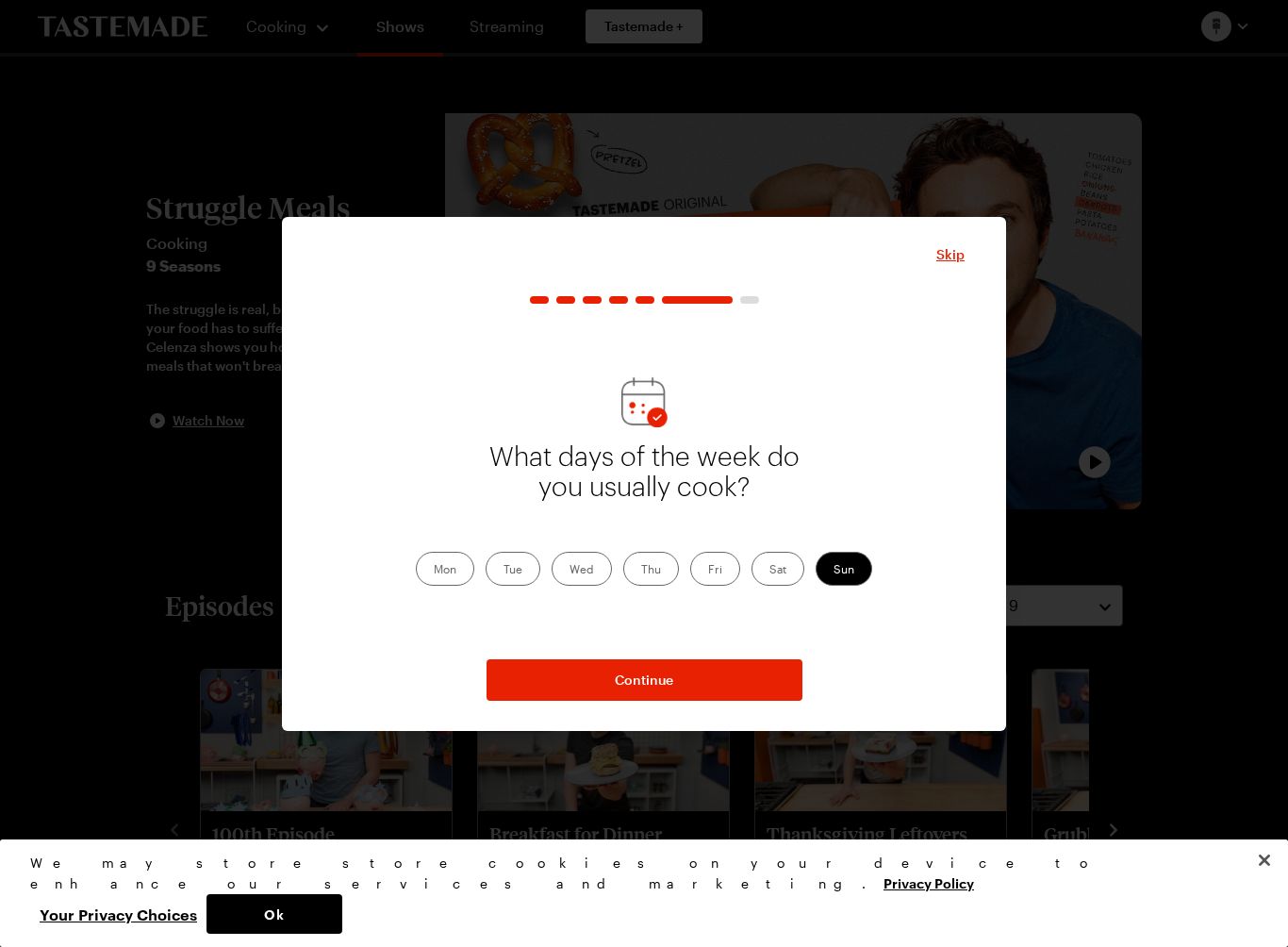 click on "Mon" at bounding box center [445, 569] 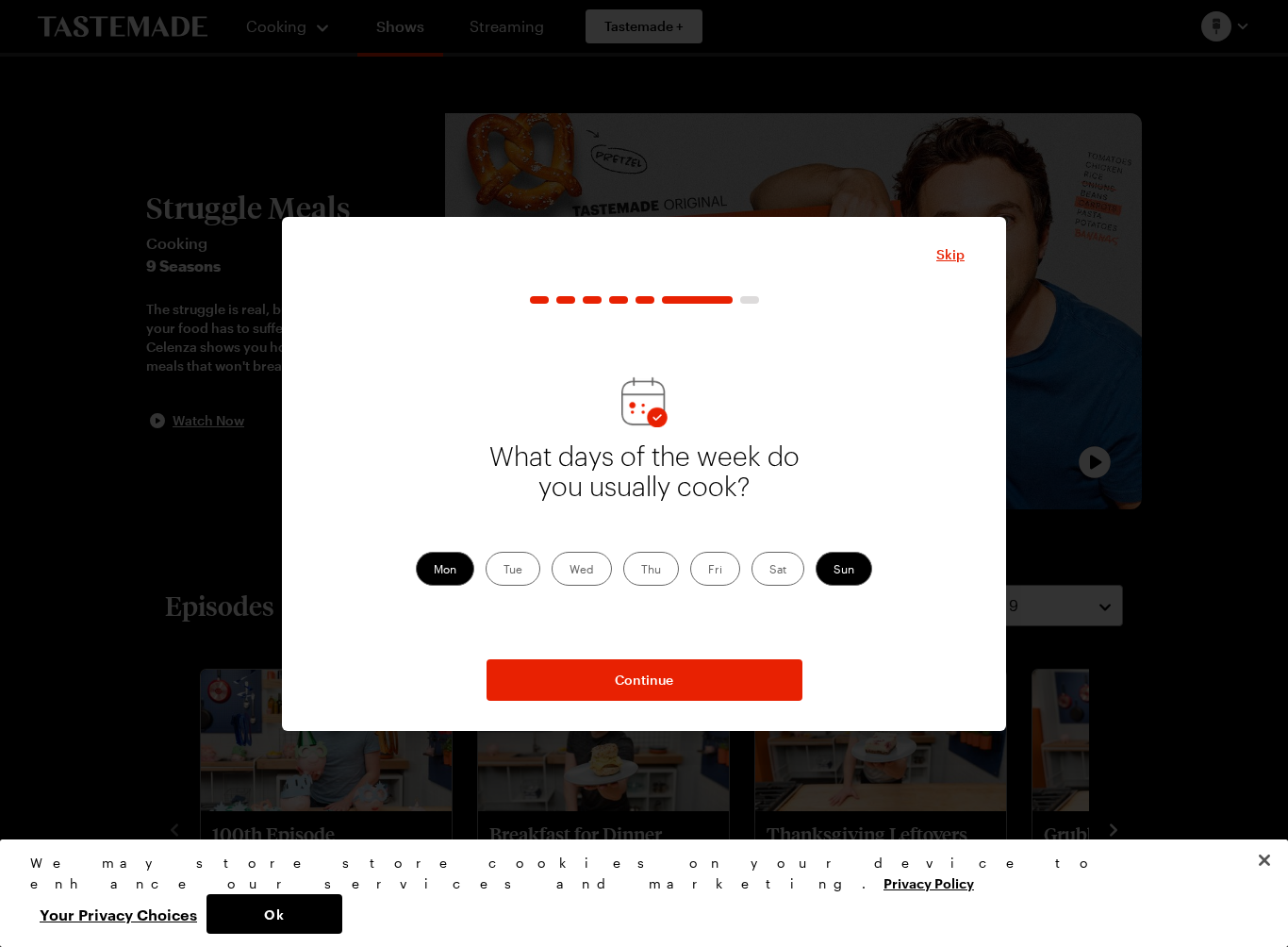 click on "Tue" at bounding box center (513, 569) 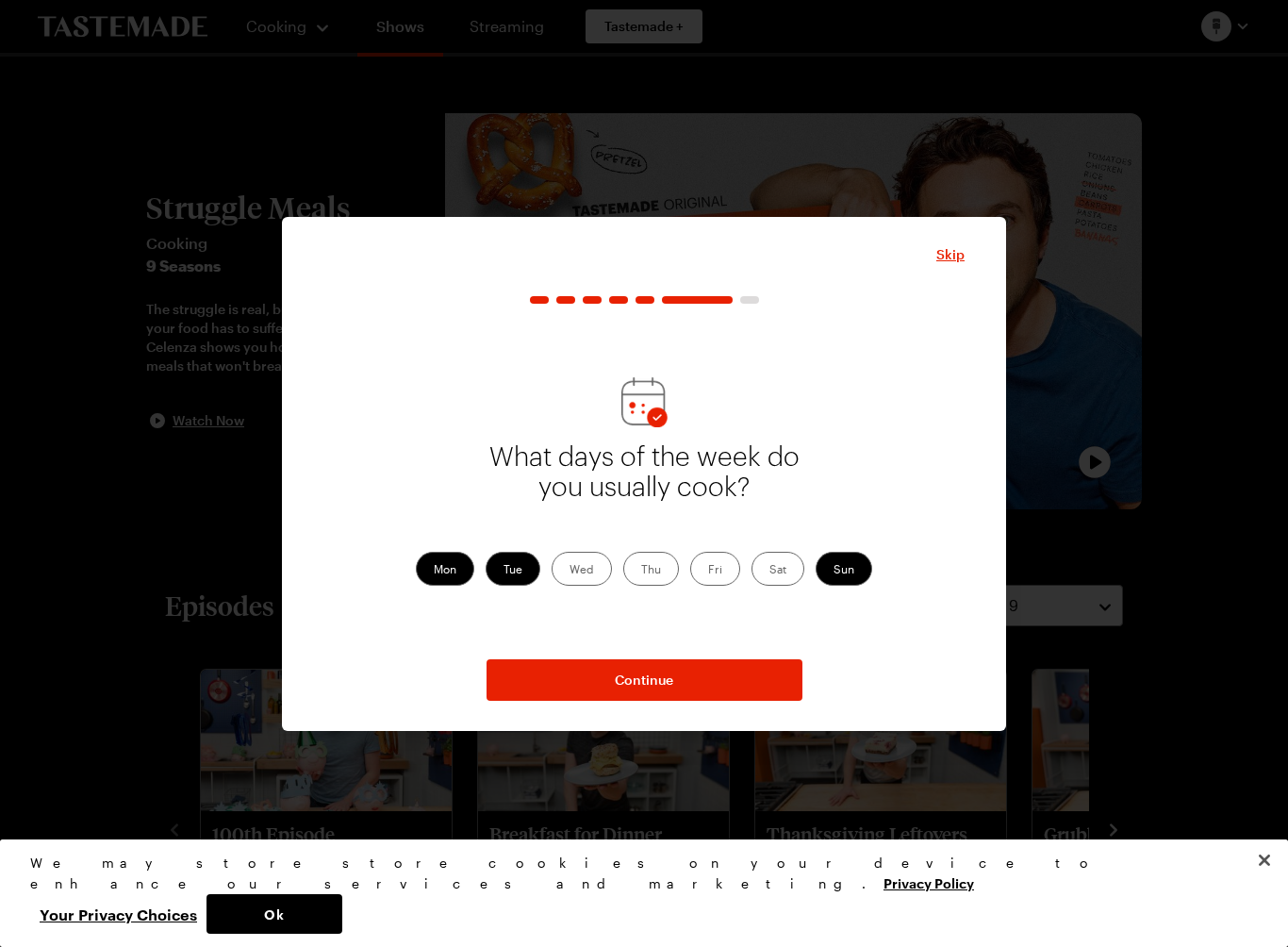 click on "Wed" at bounding box center (582, 569) 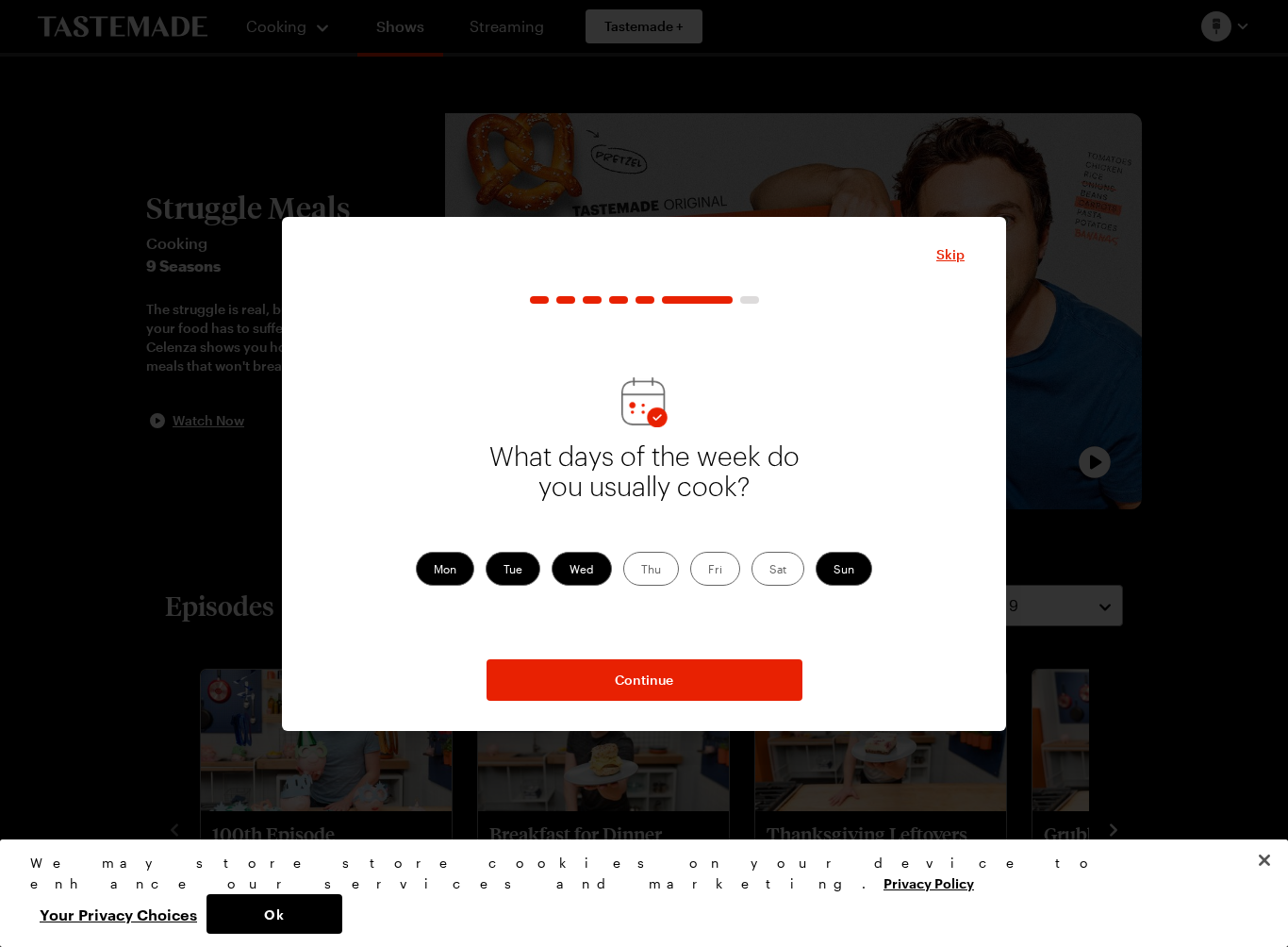 click on "Thu" at bounding box center (651, 569) 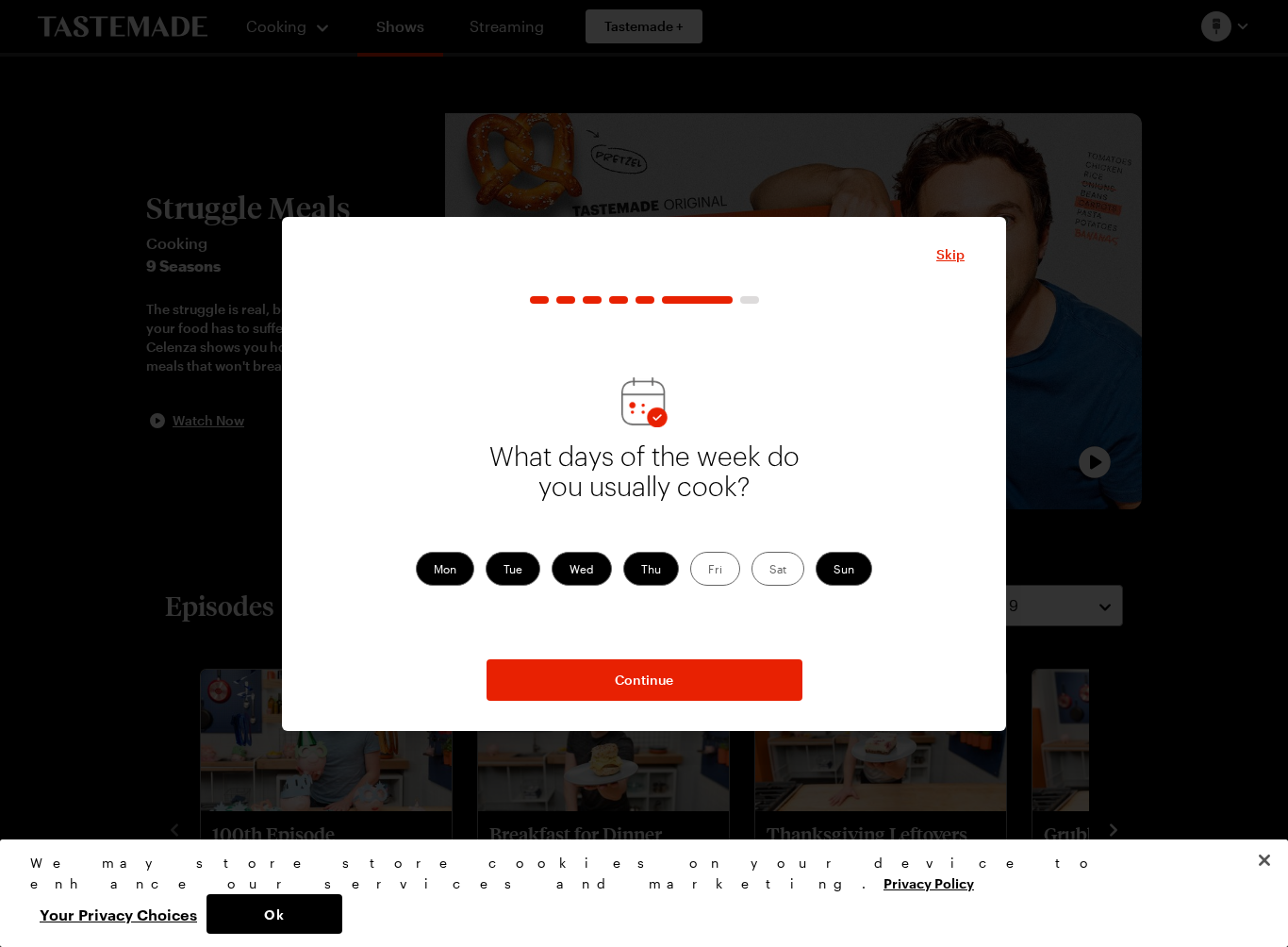 click on "Fri" at bounding box center [715, 569] 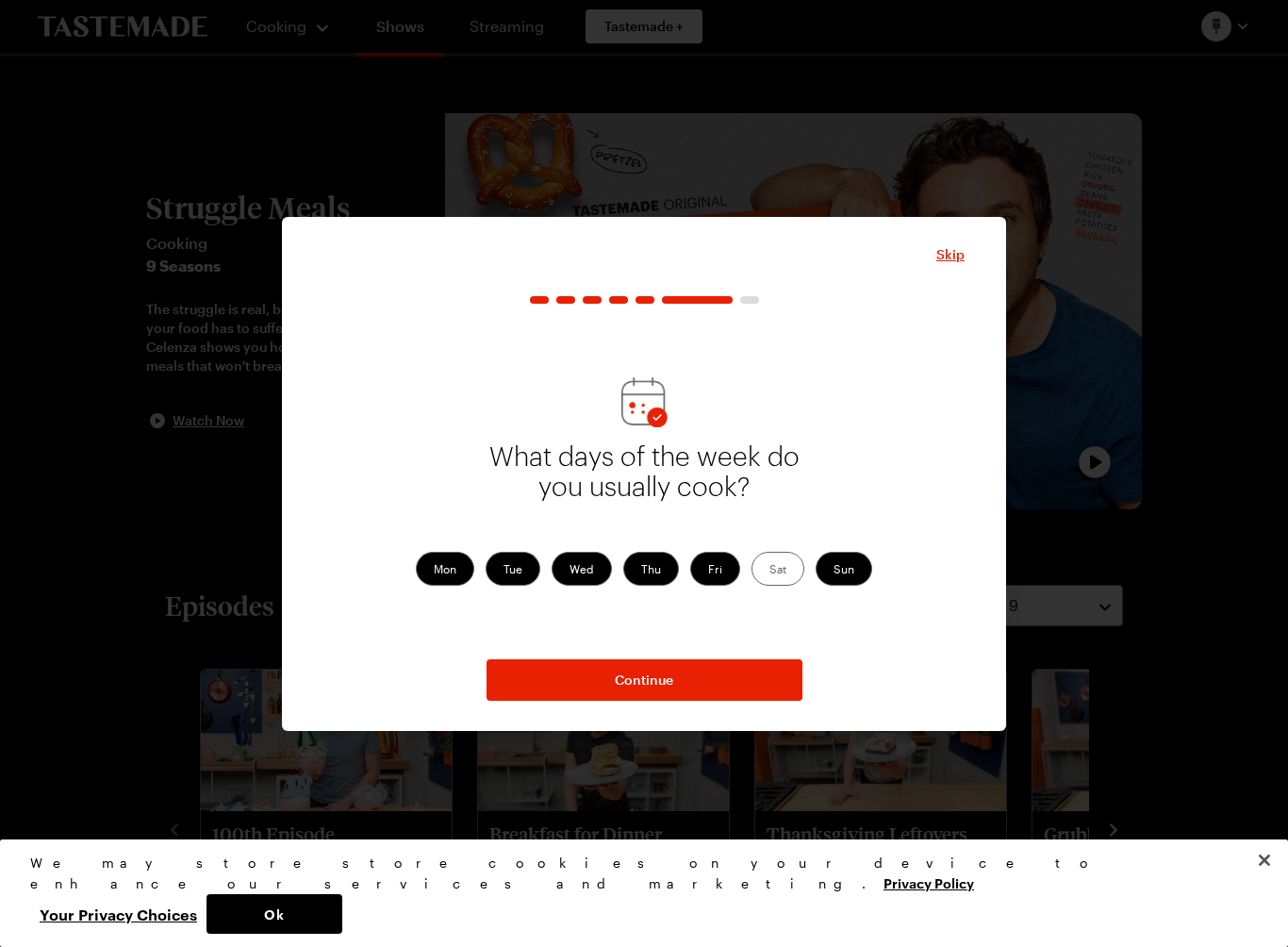 click on "Sat" at bounding box center [778, 569] 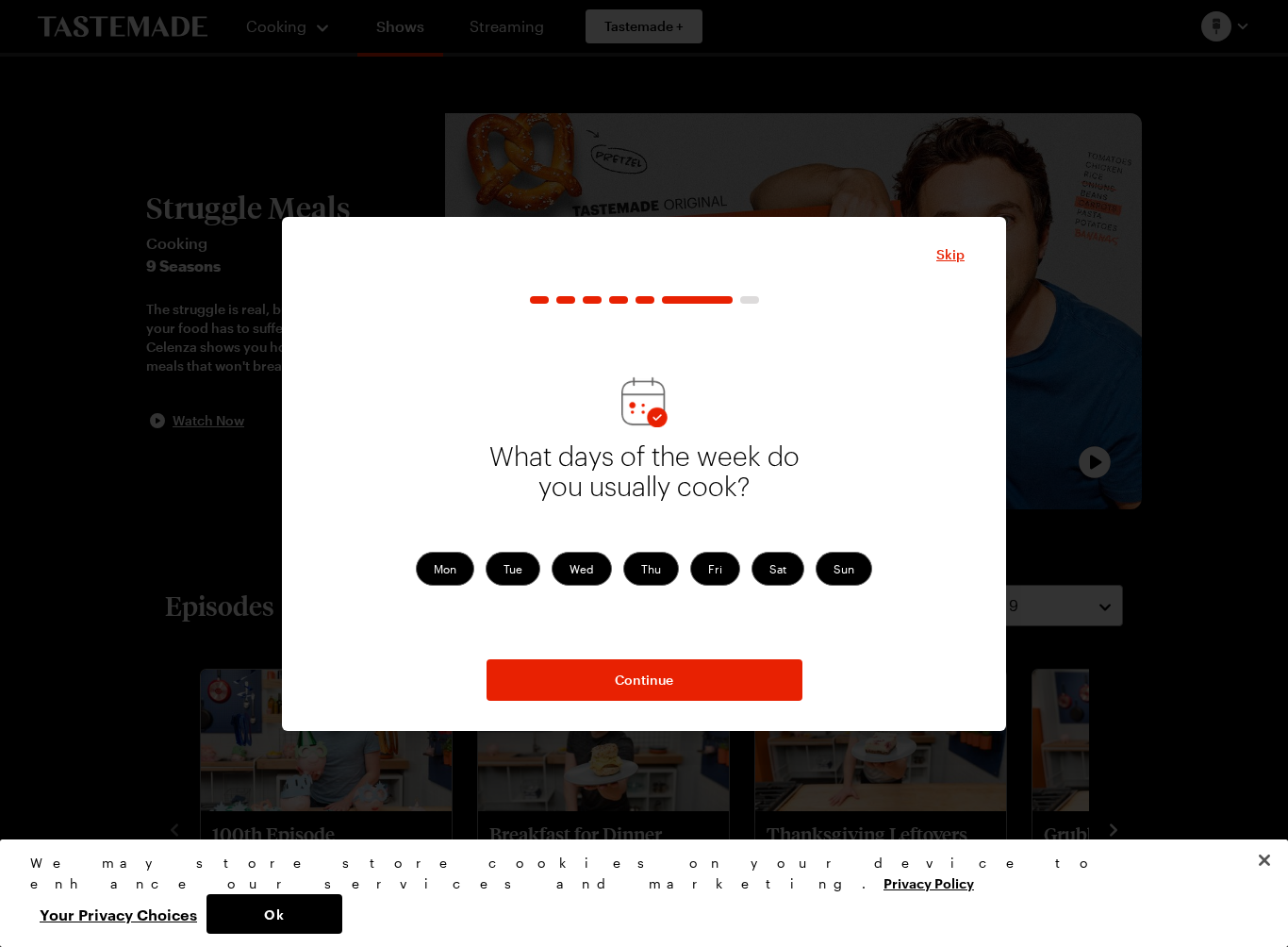 click on "Continue" at bounding box center (644, 680) 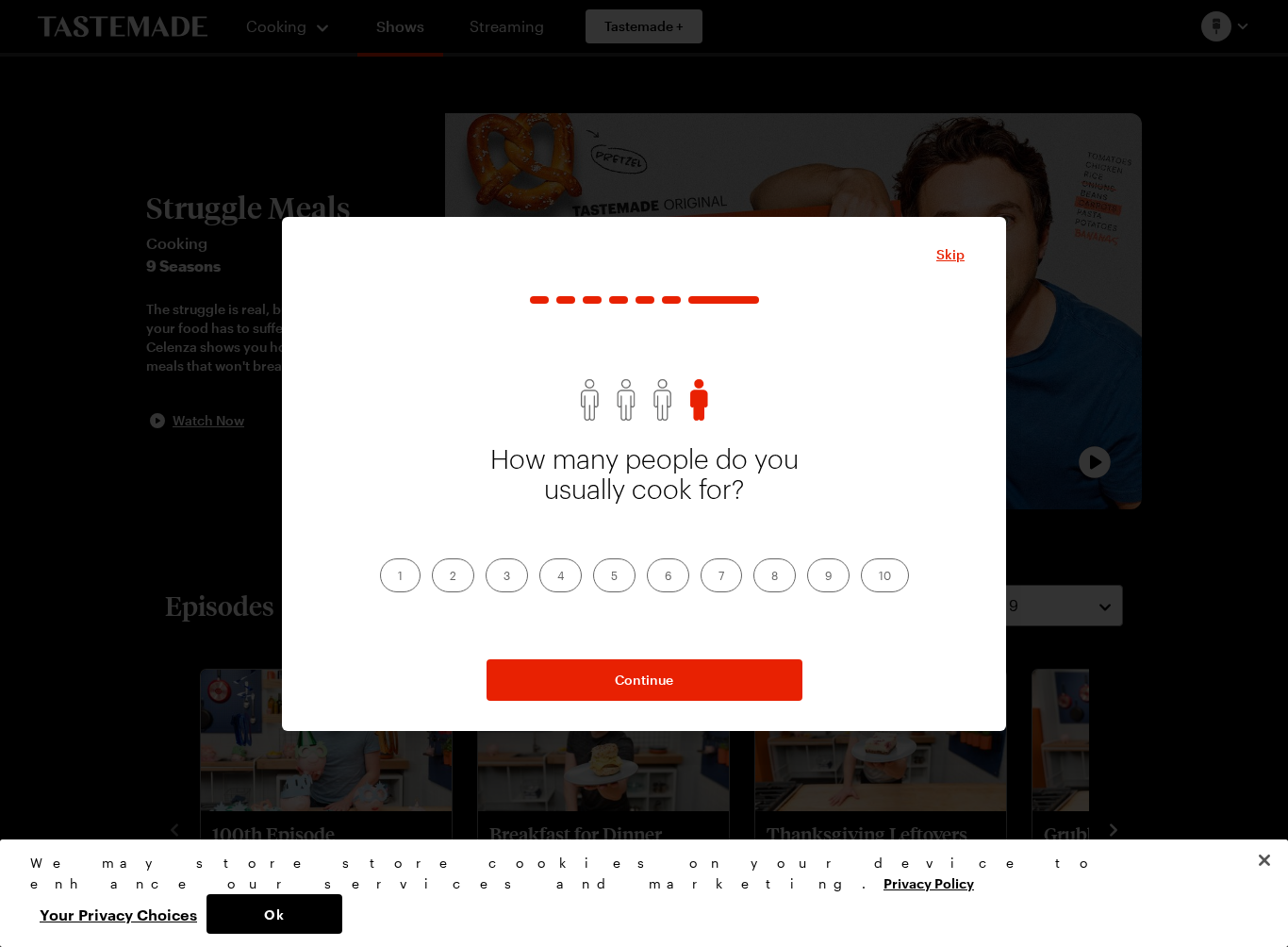 click on "1" at bounding box center (400, 575) 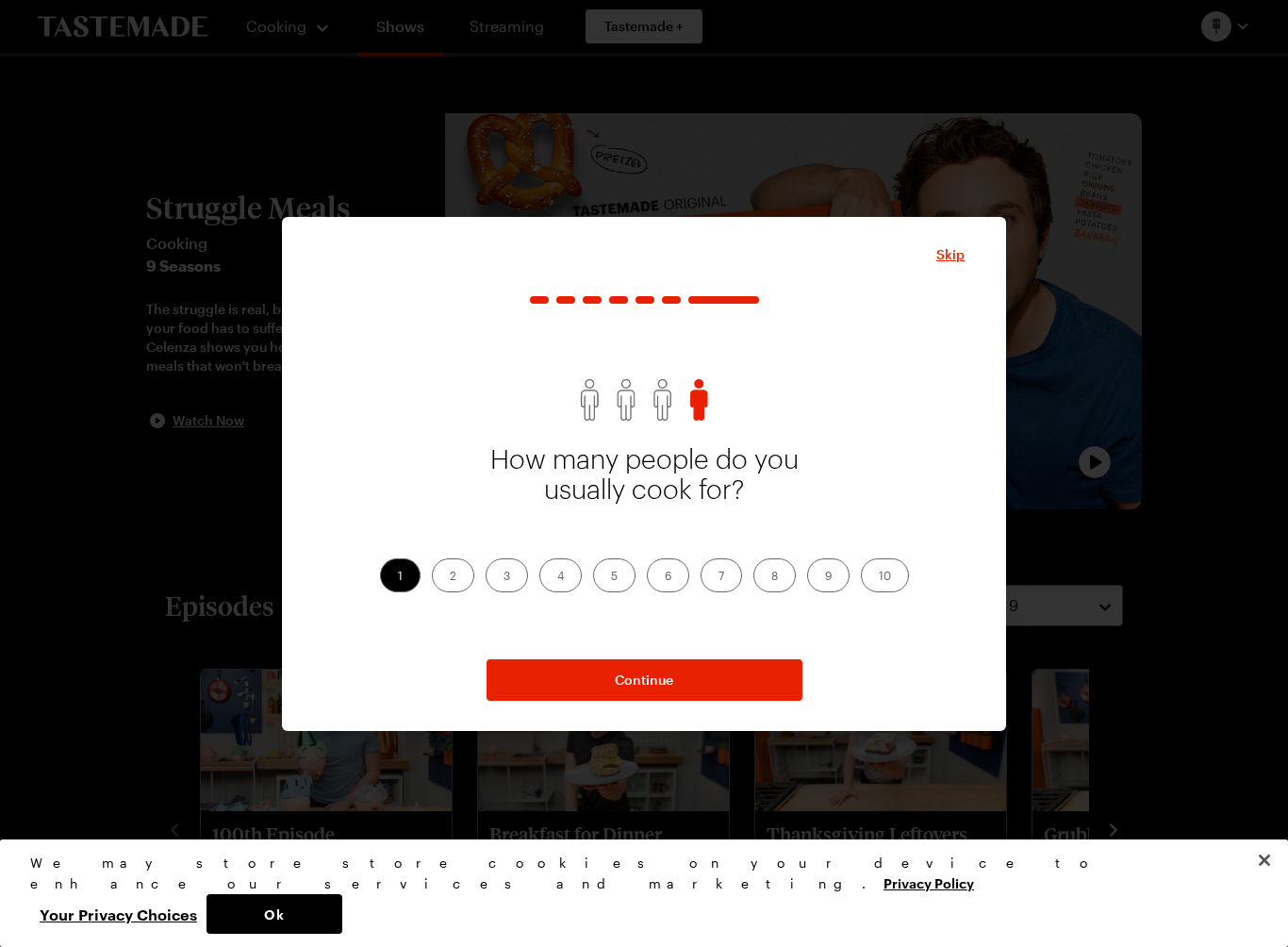 click on "Continue" at bounding box center (644, 680) 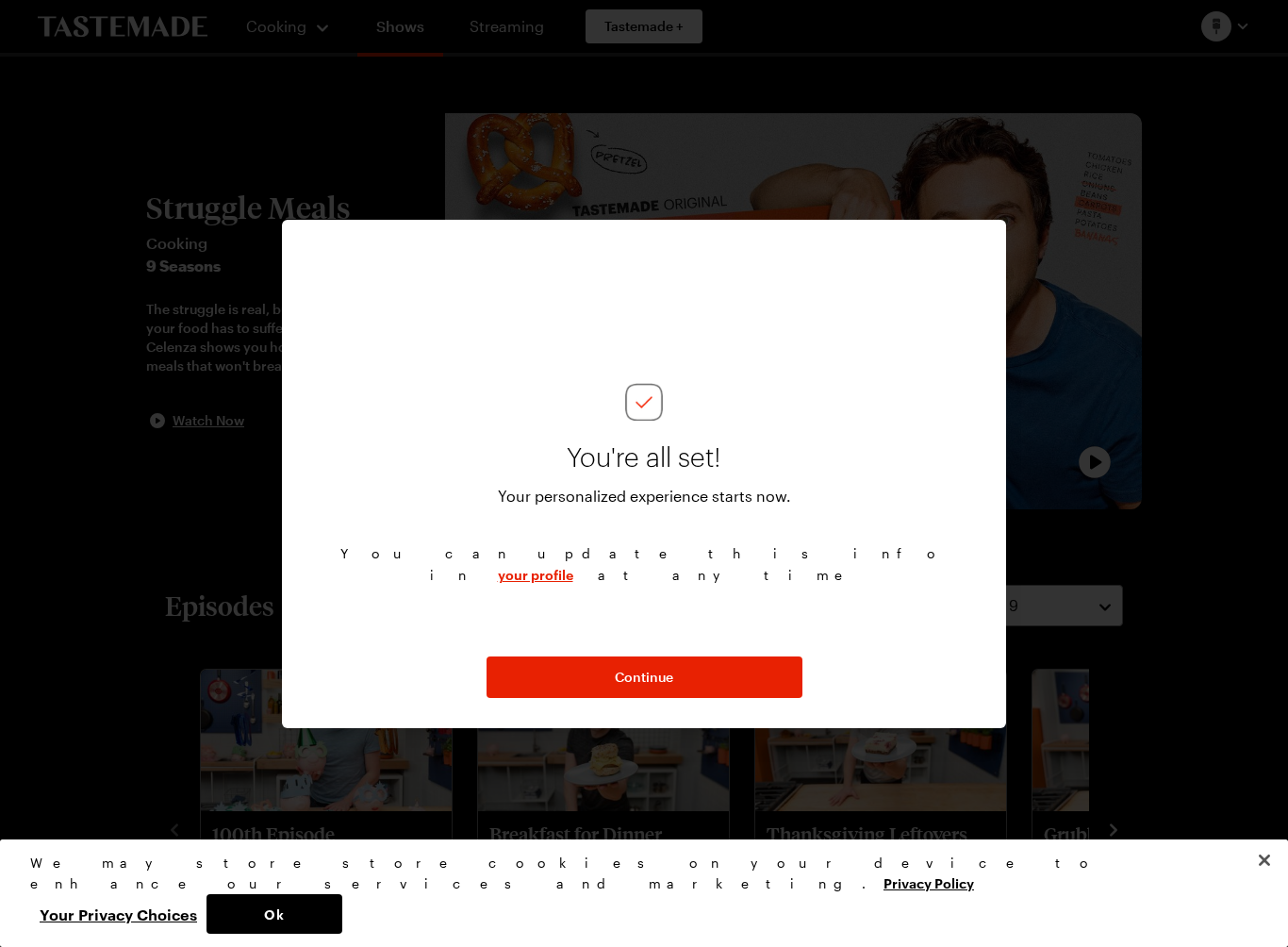 click on "Continue" at bounding box center [644, 677] 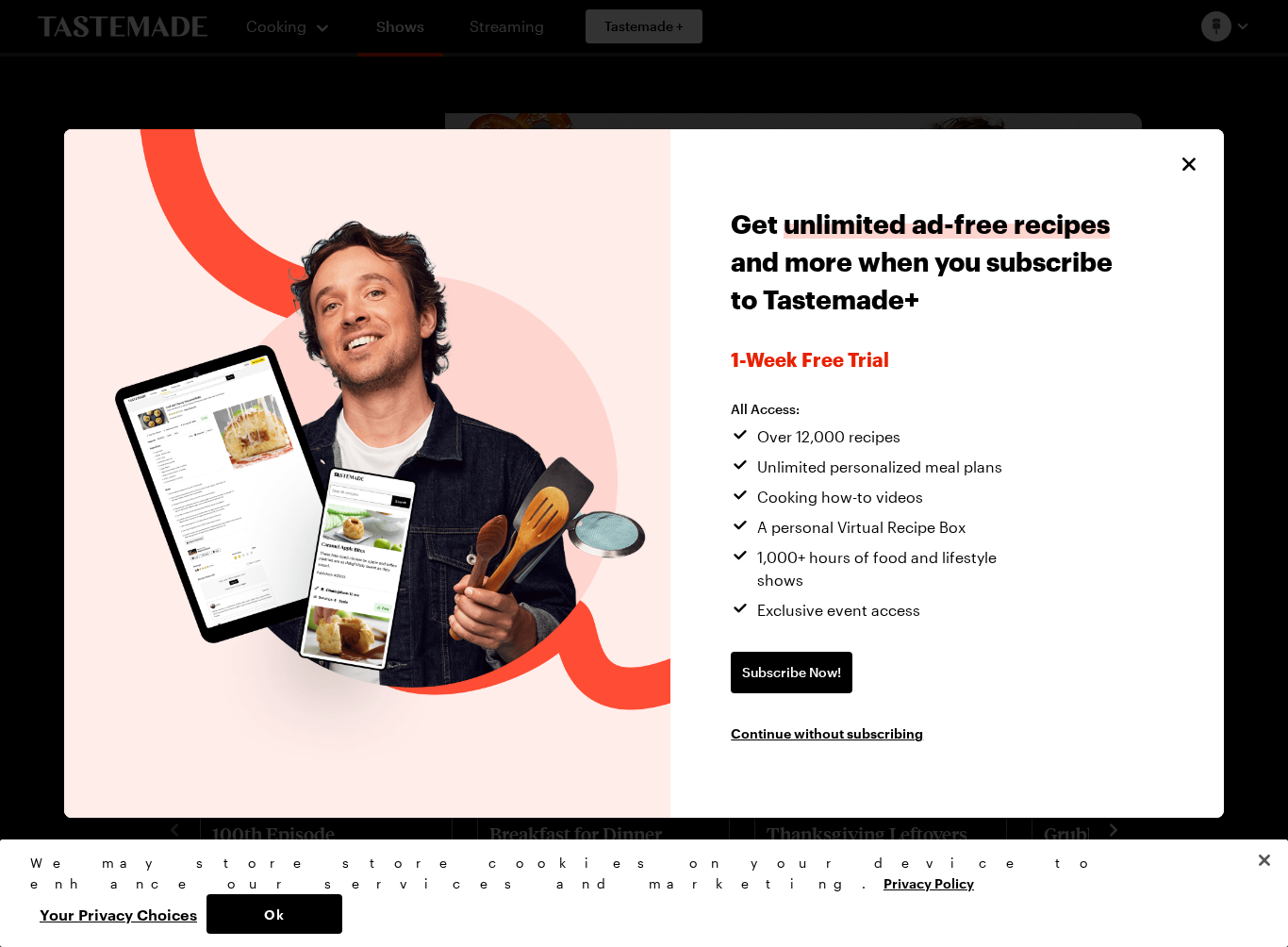 click on "Continue without subscribing" at bounding box center (827, 733) 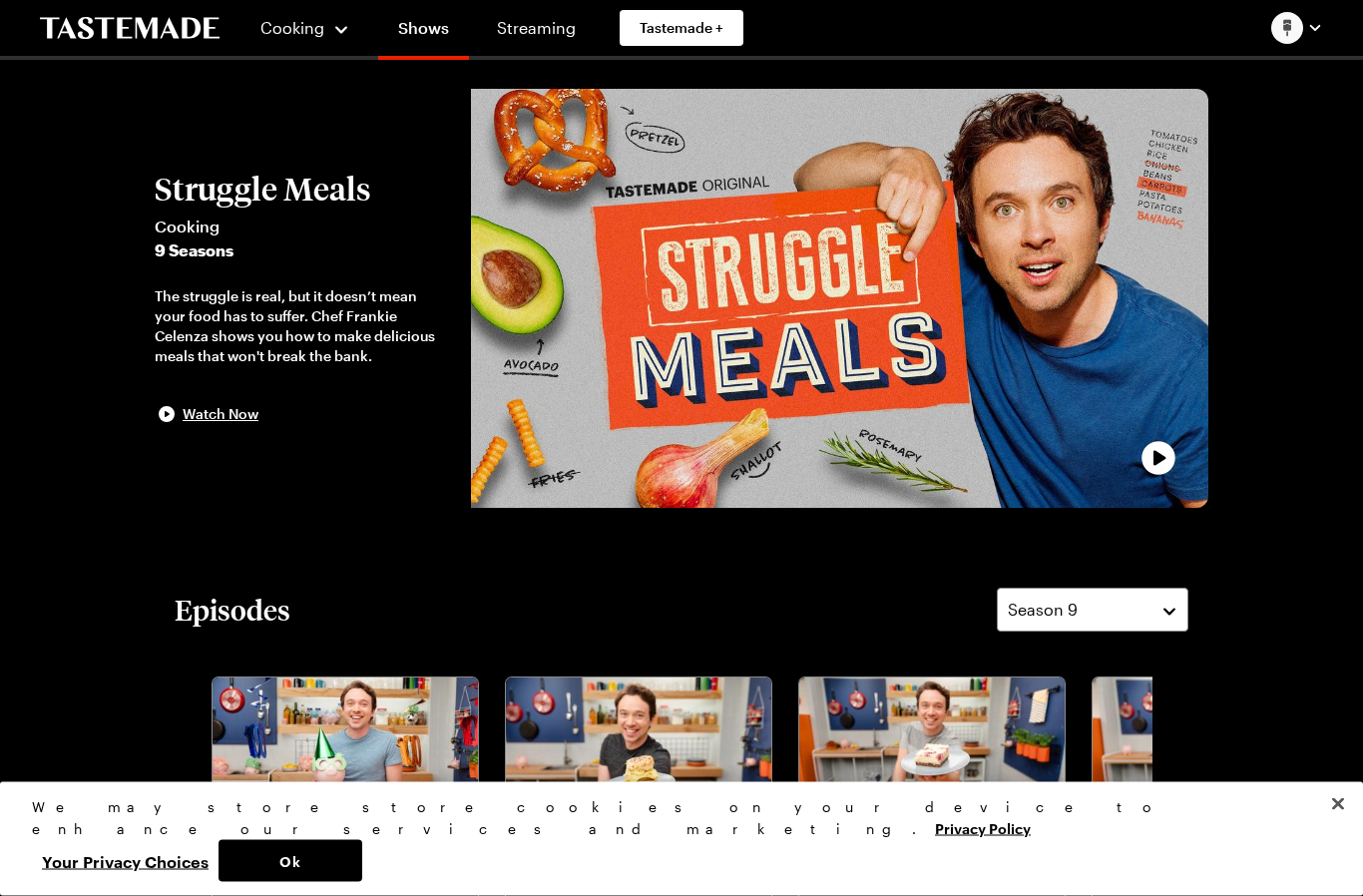 scroll, scrollTop: 0, scrollLeft: 0, axis: both 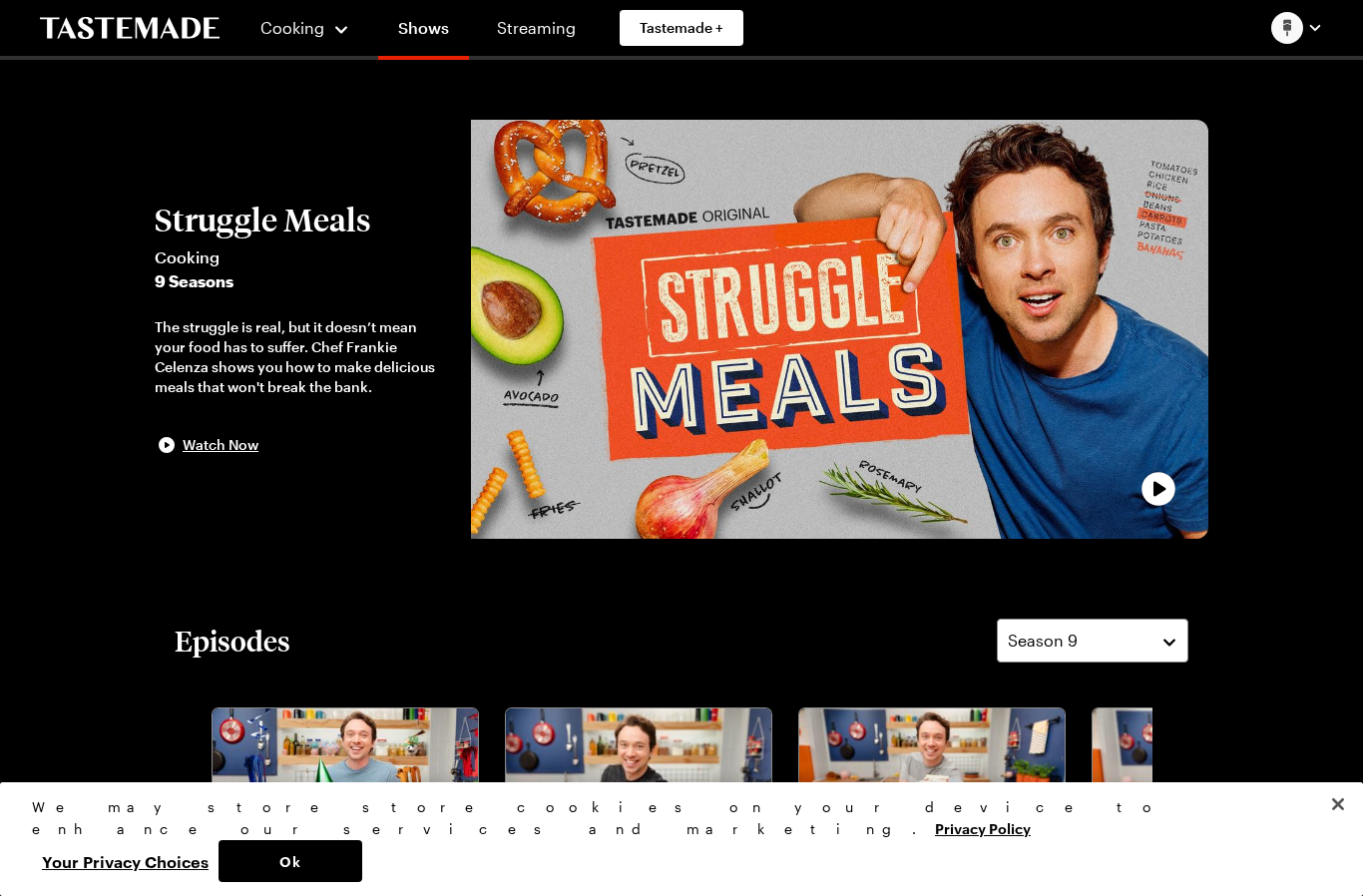 click on "Watch Now" at bounding box center [221, 445] 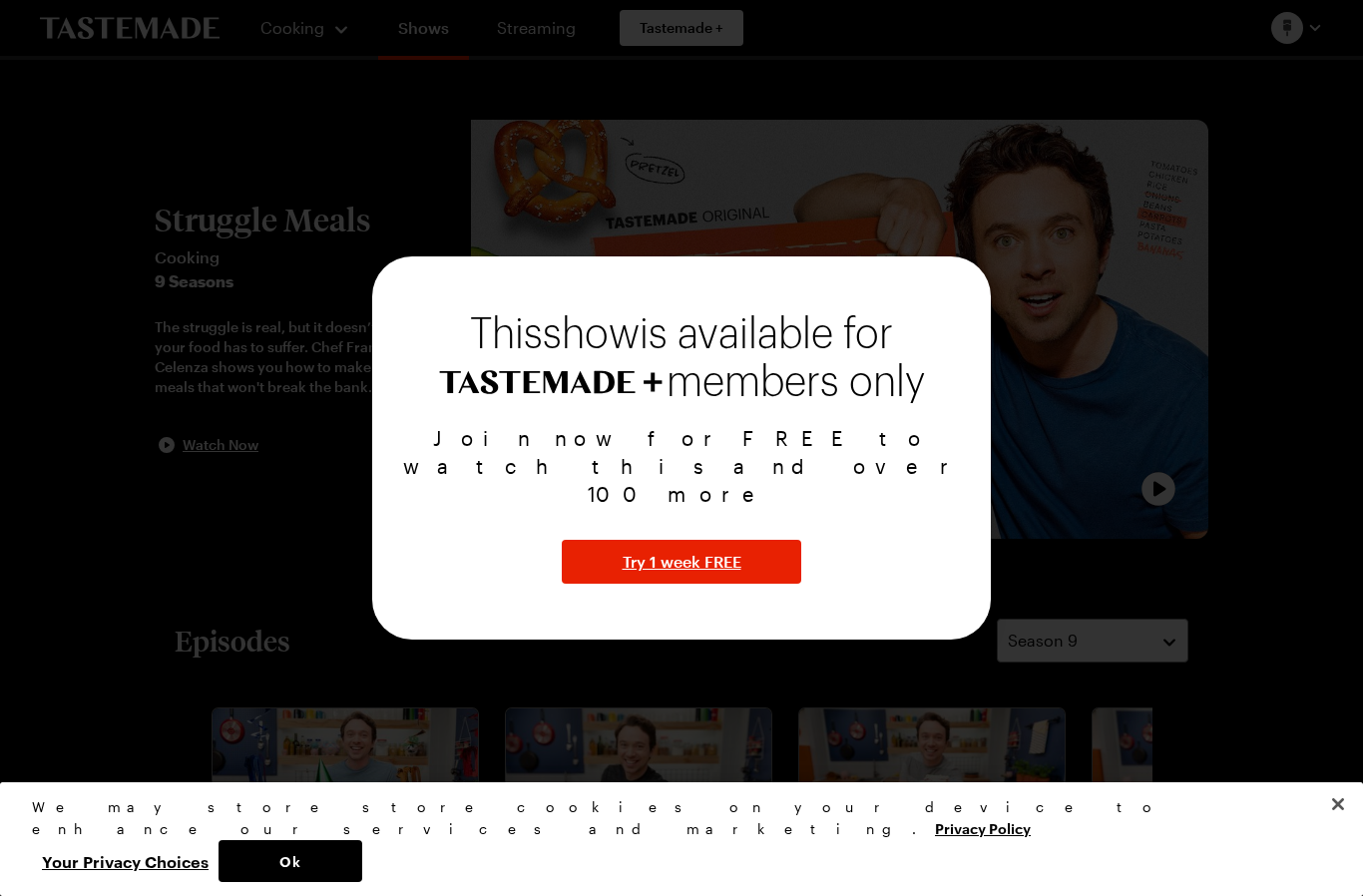 click at bounding box center (682, 448) 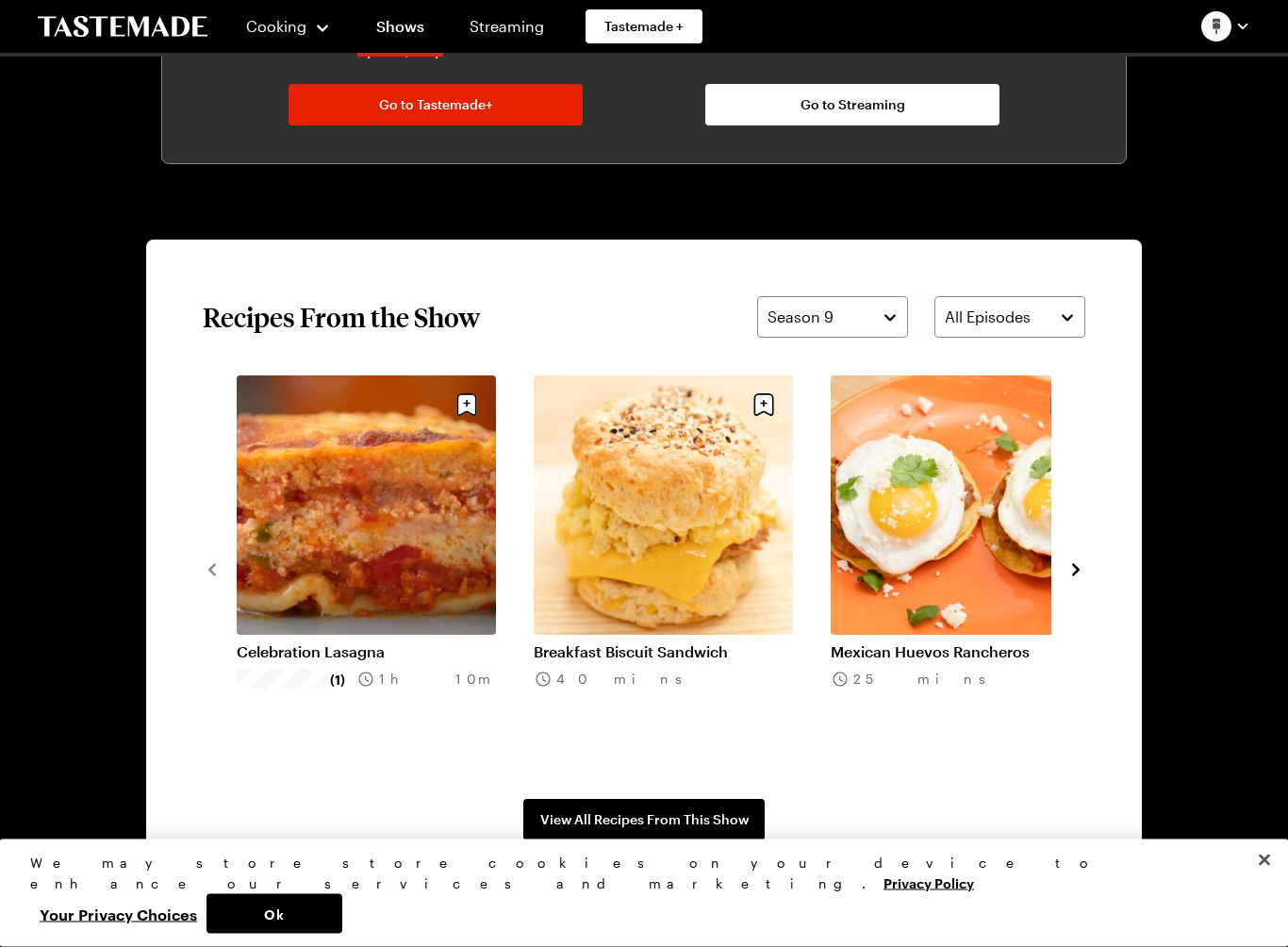 scroll, scrollTop: 1182, scrollLeft: 0, axis: vertical 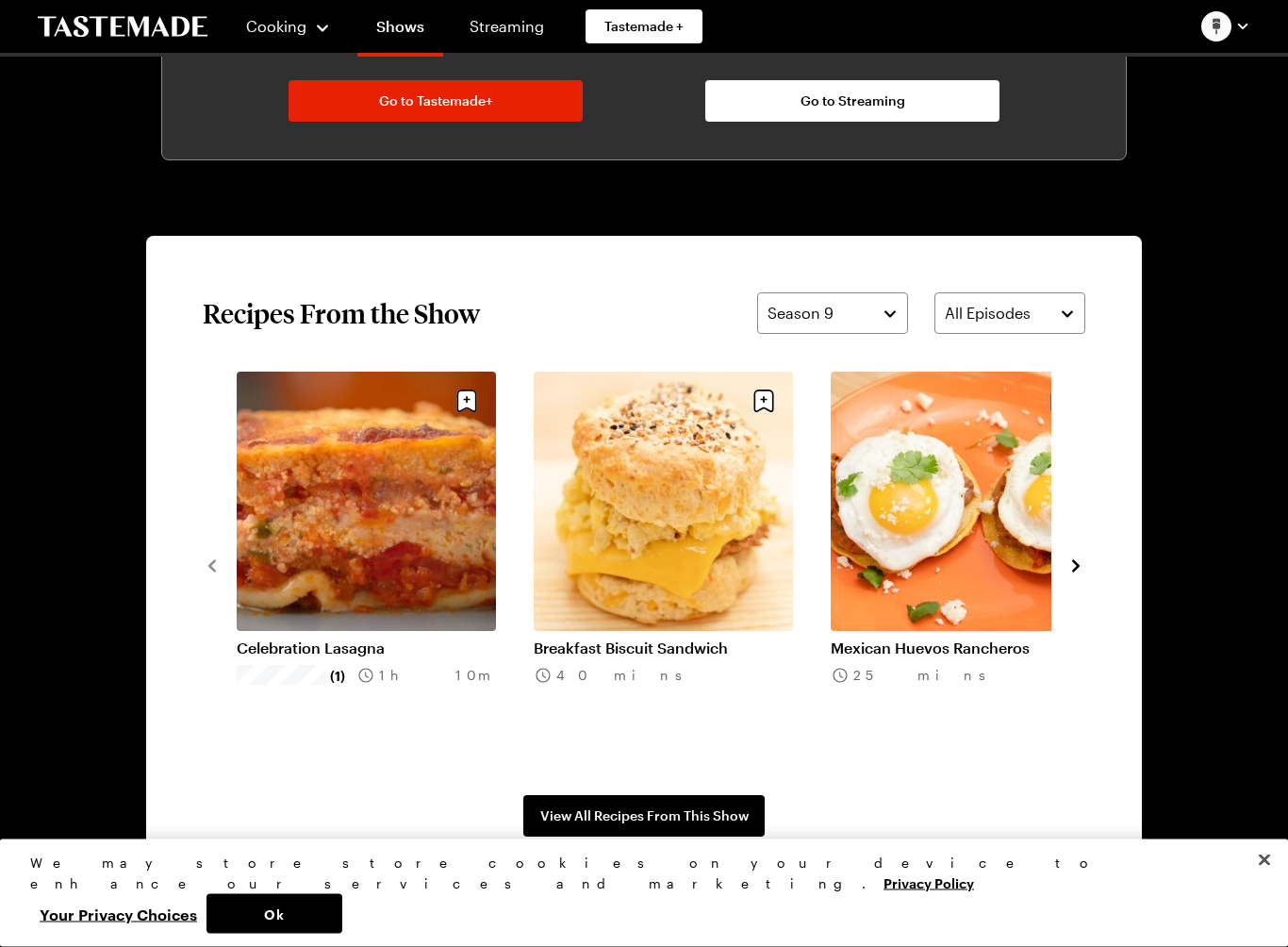 click on "Mexican Huevos Rancheros" at bounding box center [960, 649] 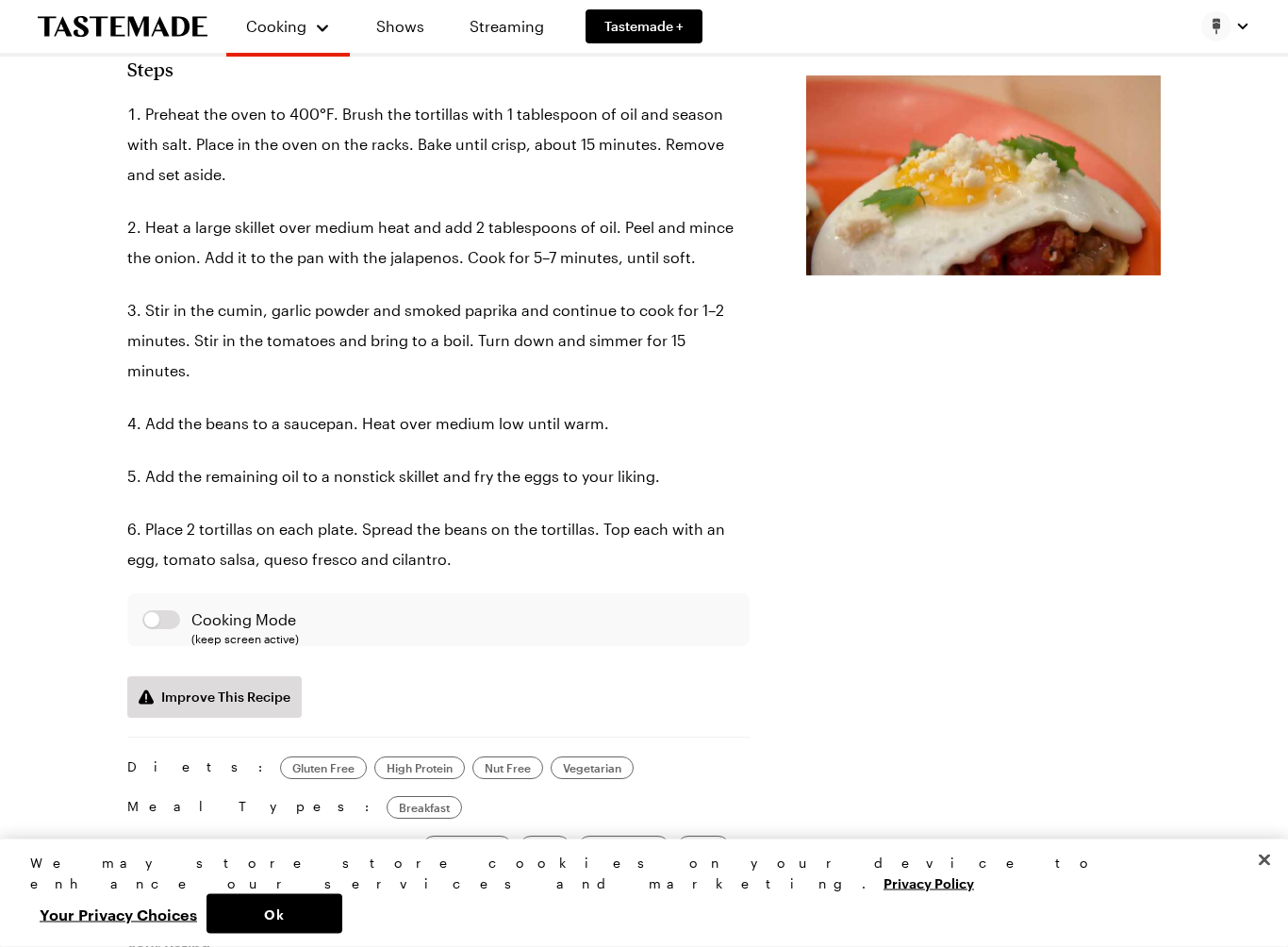 scroll, scrollTop: 0, scrollLeft: 0, axis: both 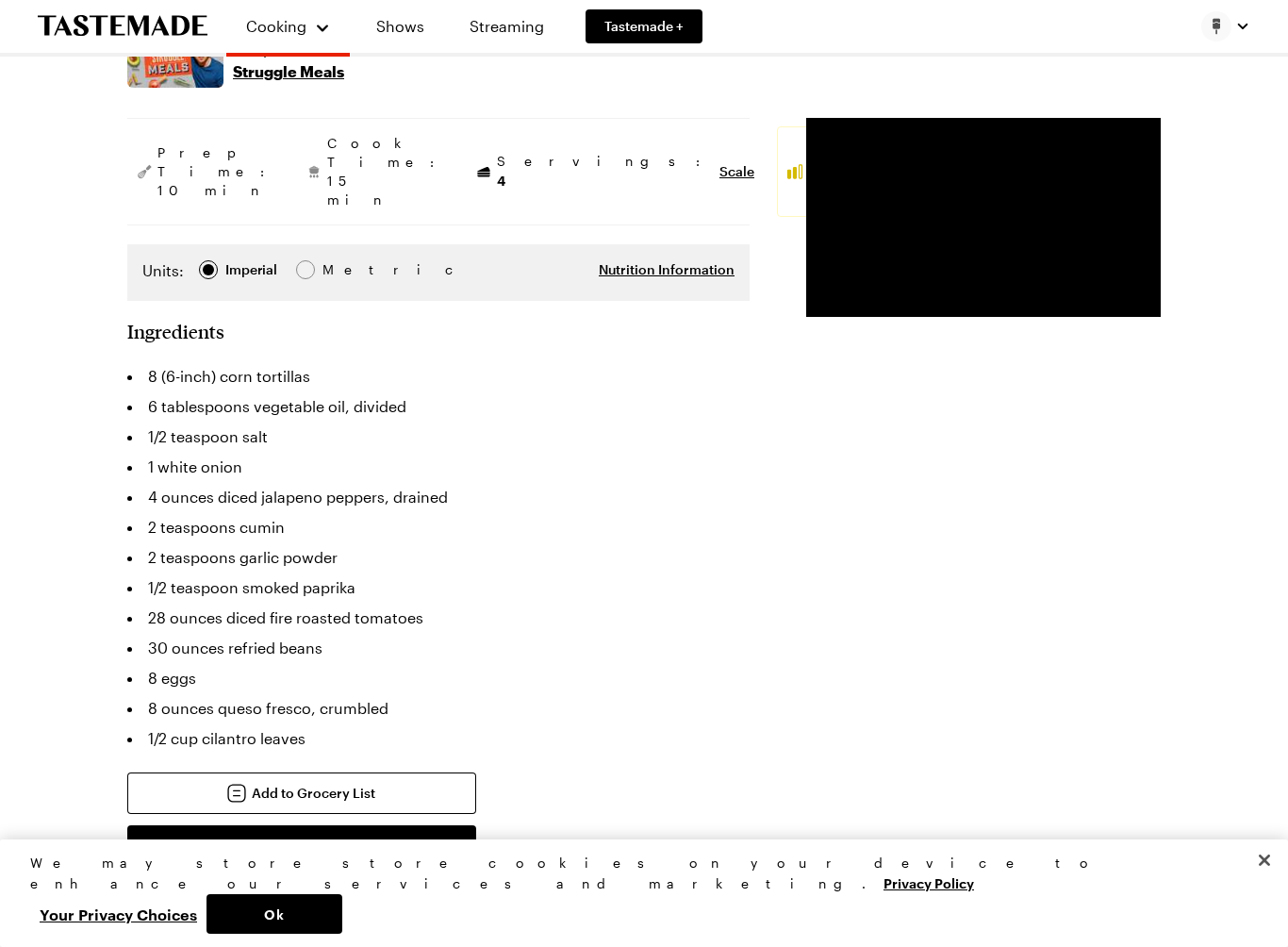 click on "Your Privacy Choices" at bounding box center (118, 914) 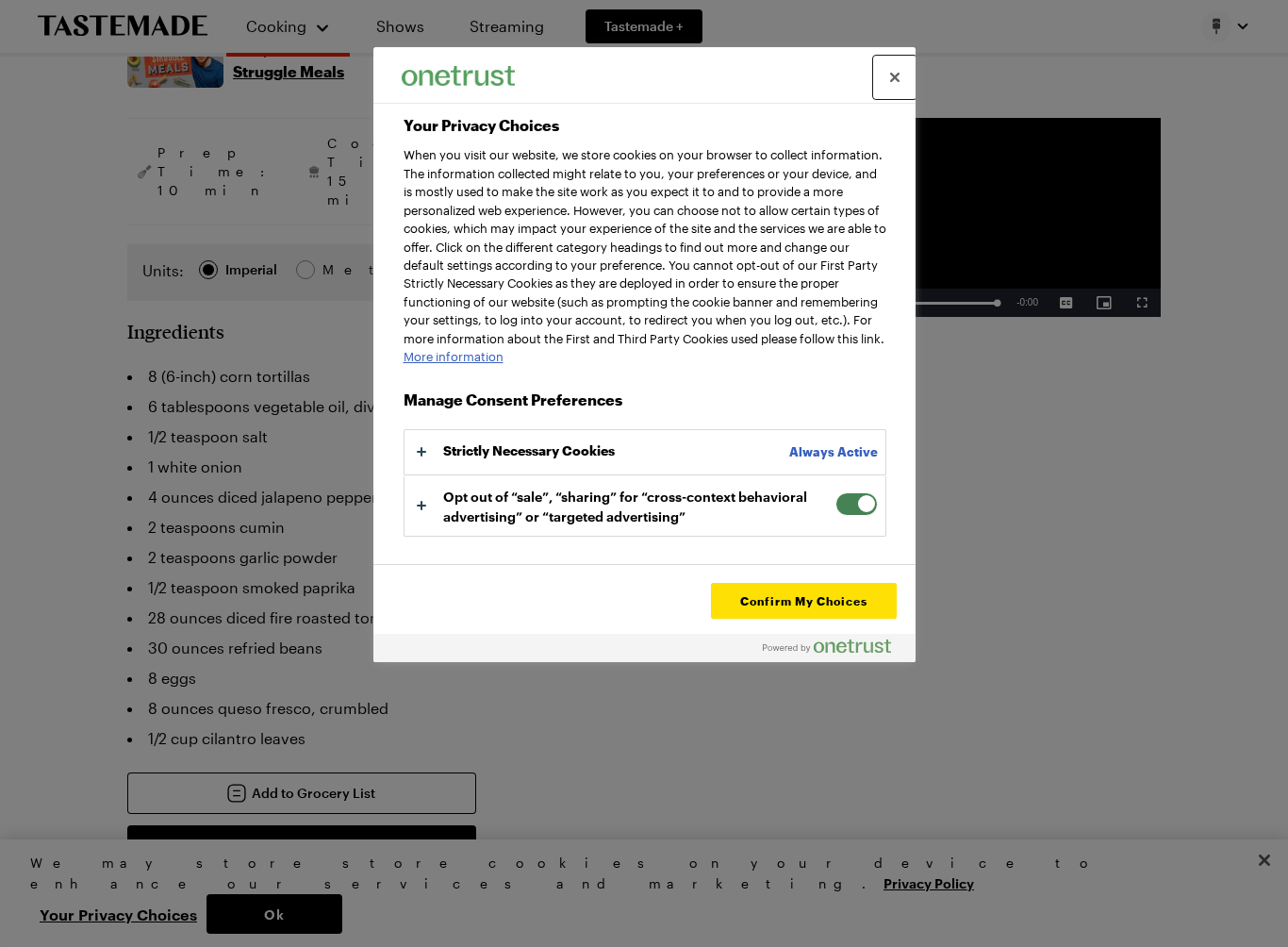 type on "x" 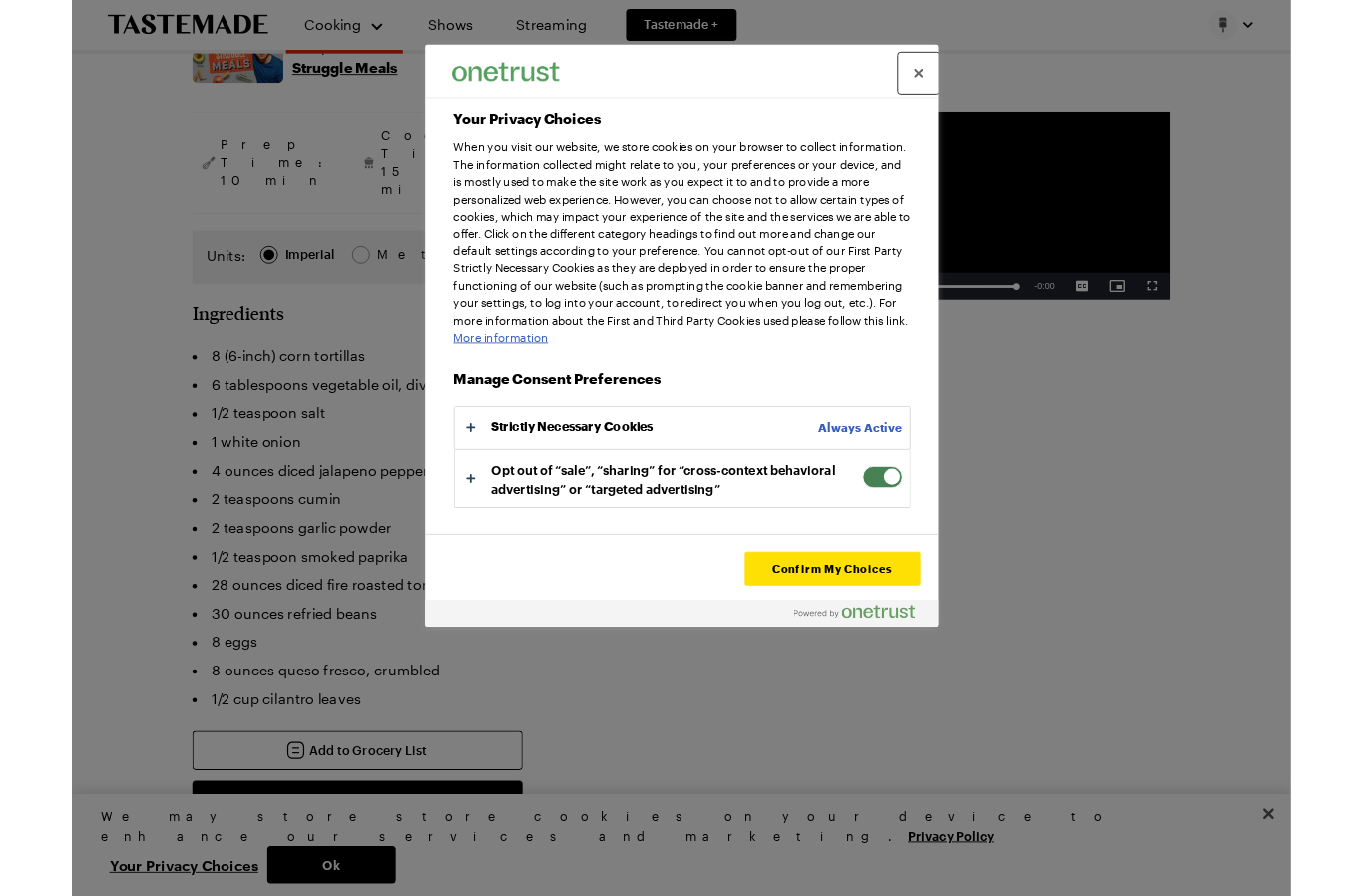 scroll, scrollTop: 472, scrollLeft: 0, axis: vertical 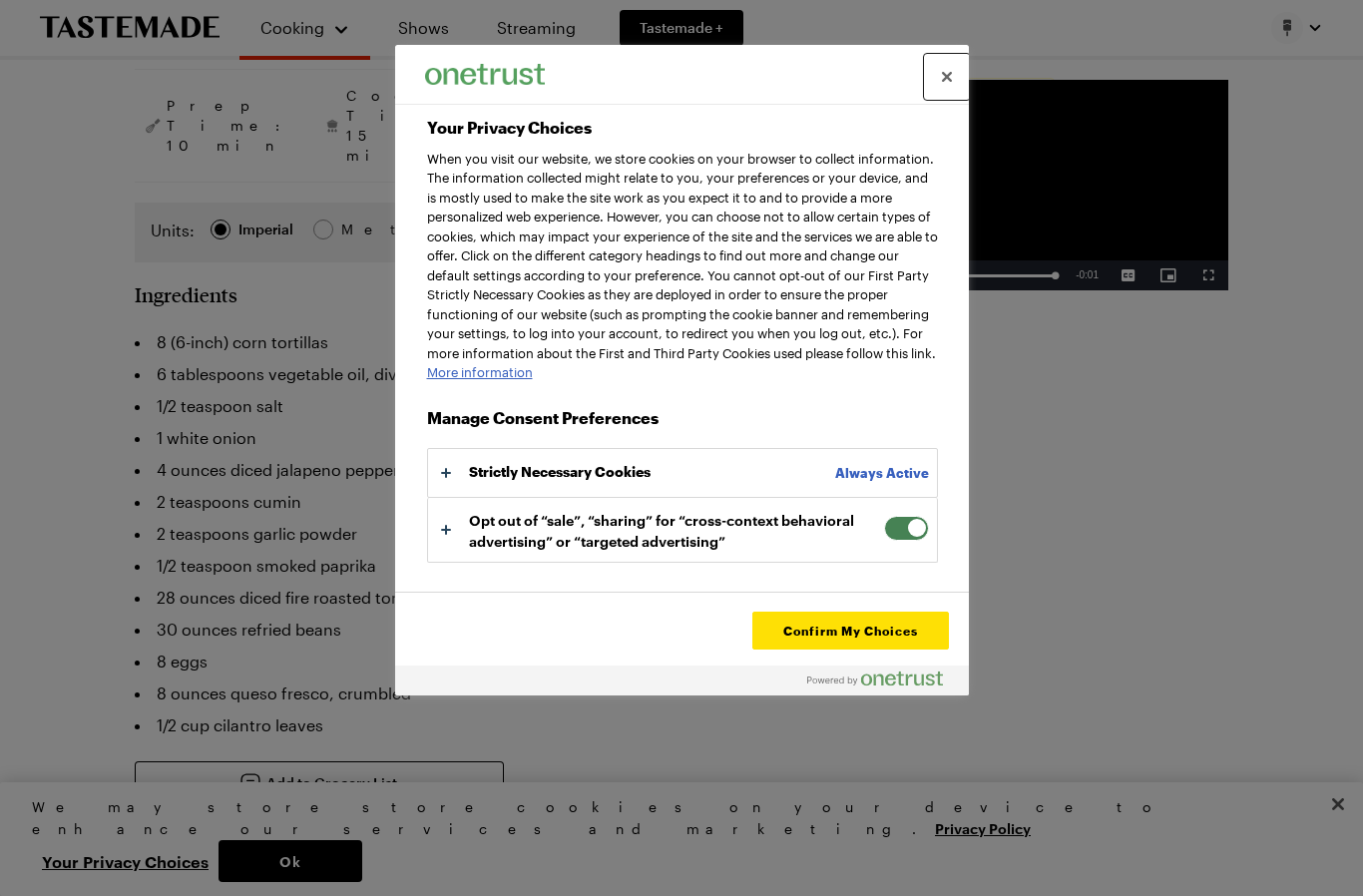 click at bounding box center (947, 77) 